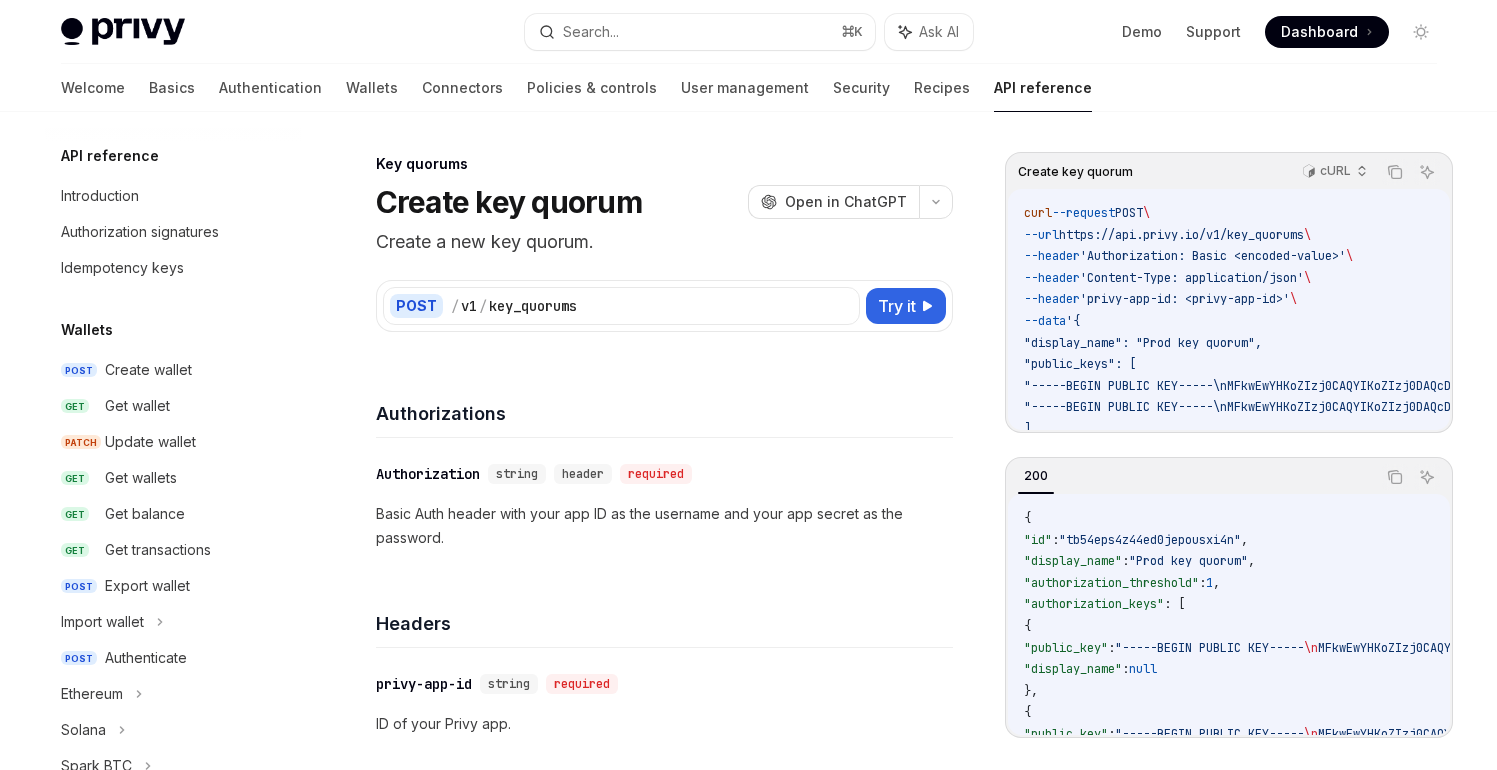 scroll, scrollTop: 11, scrollLeft: 0, axis: vertical 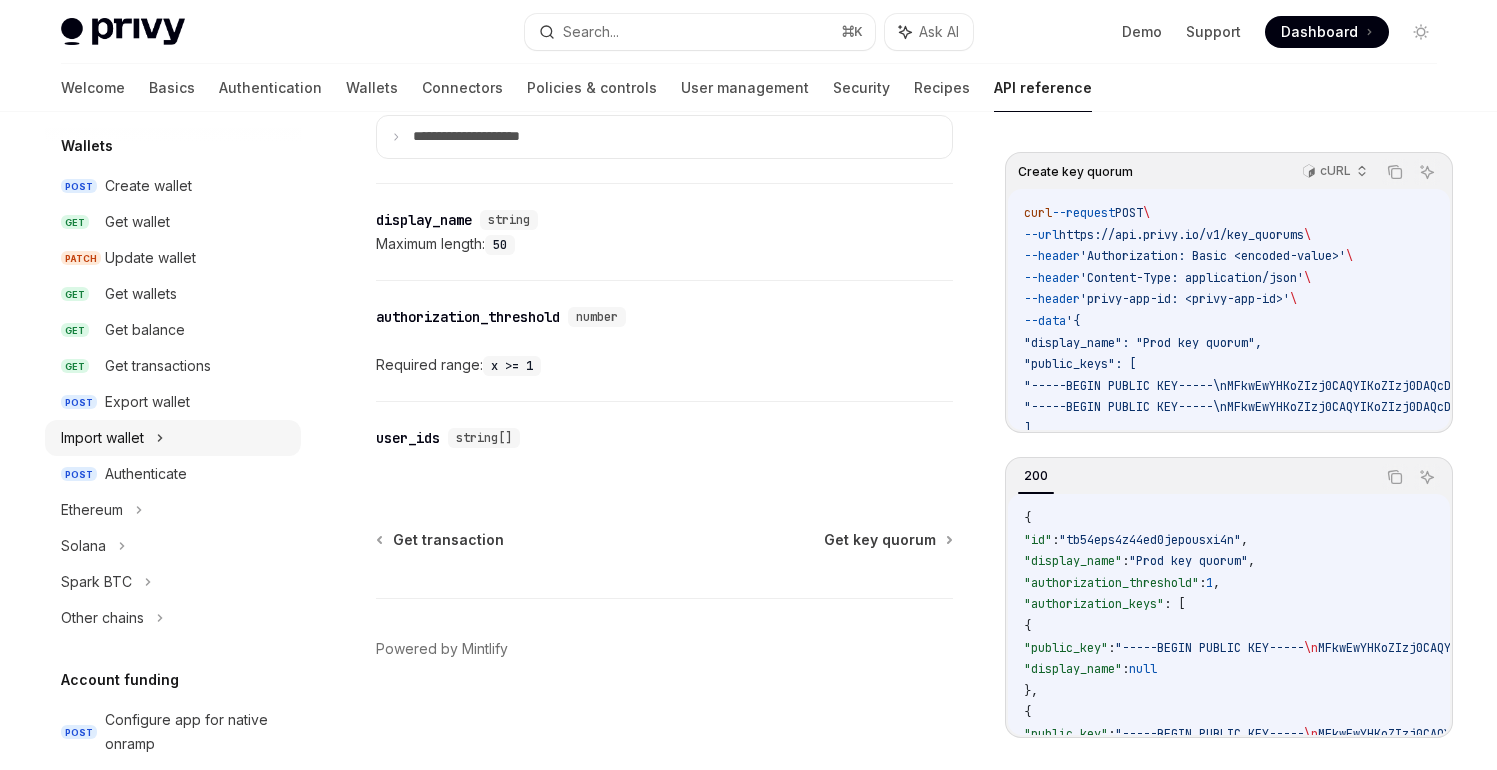 click on "Import wallet" at bounding box center [173, 438] 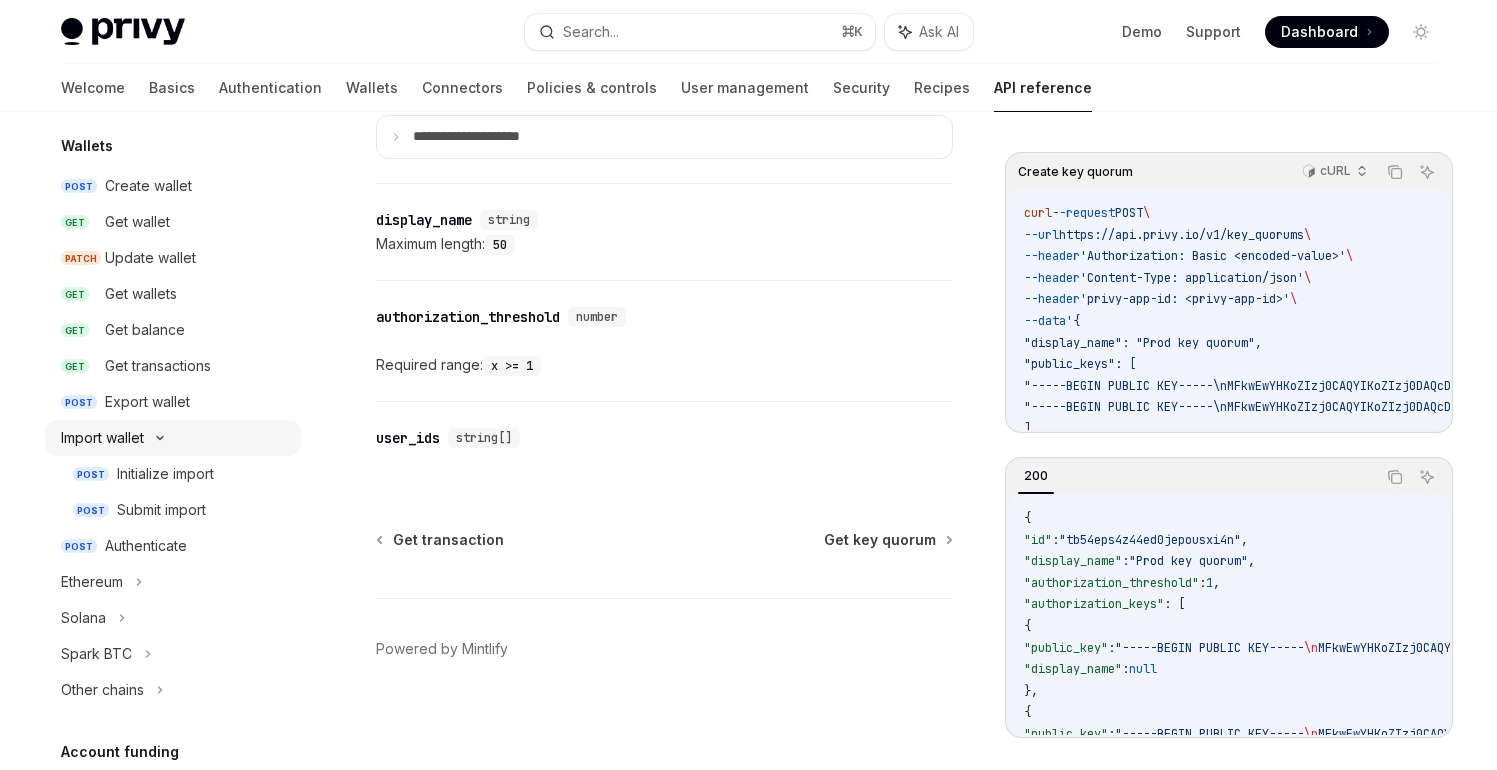 click on "Import wallet" at bounding box center [173, 438] 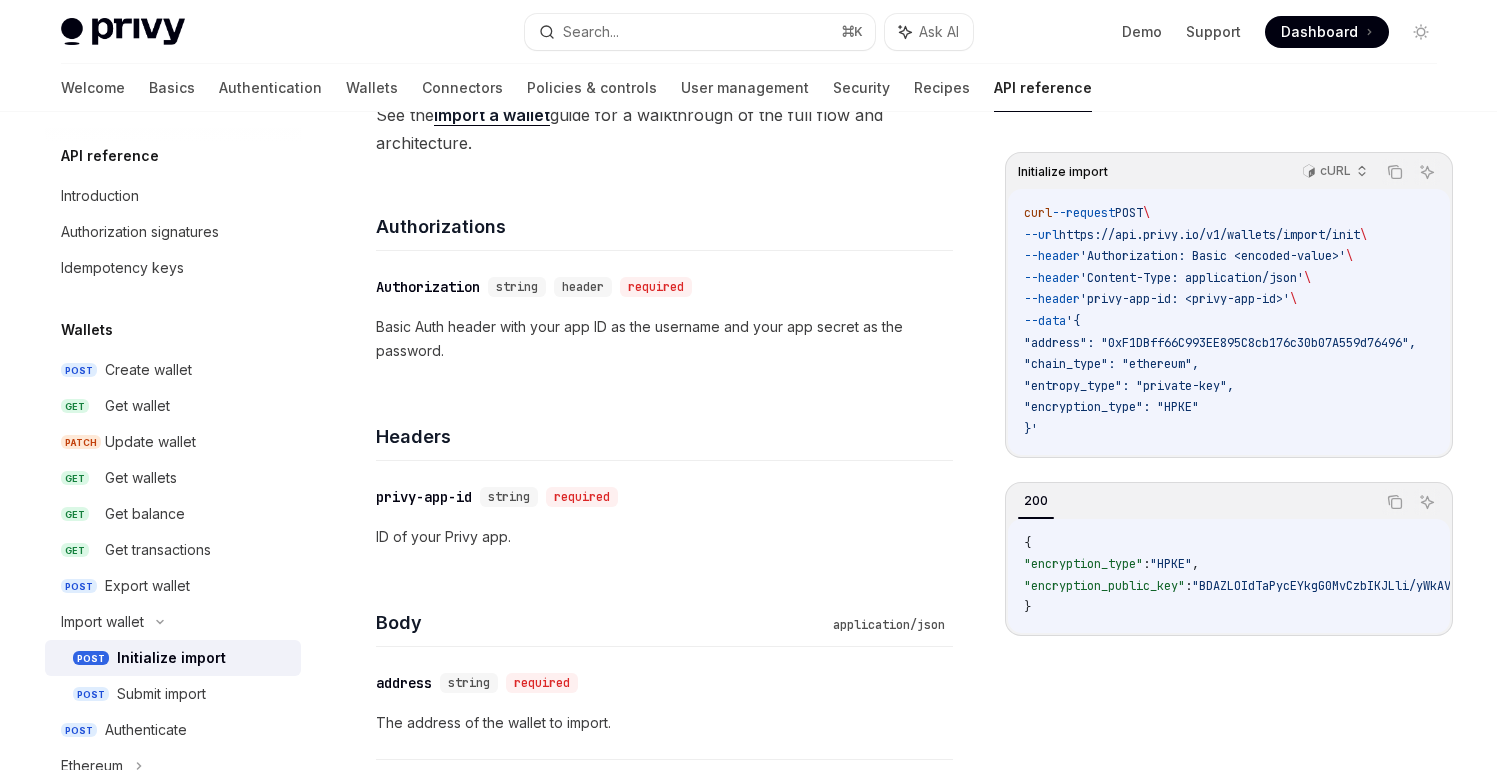 scroll, scrollTop: 276, scrollLeft: 0, axis: vertical 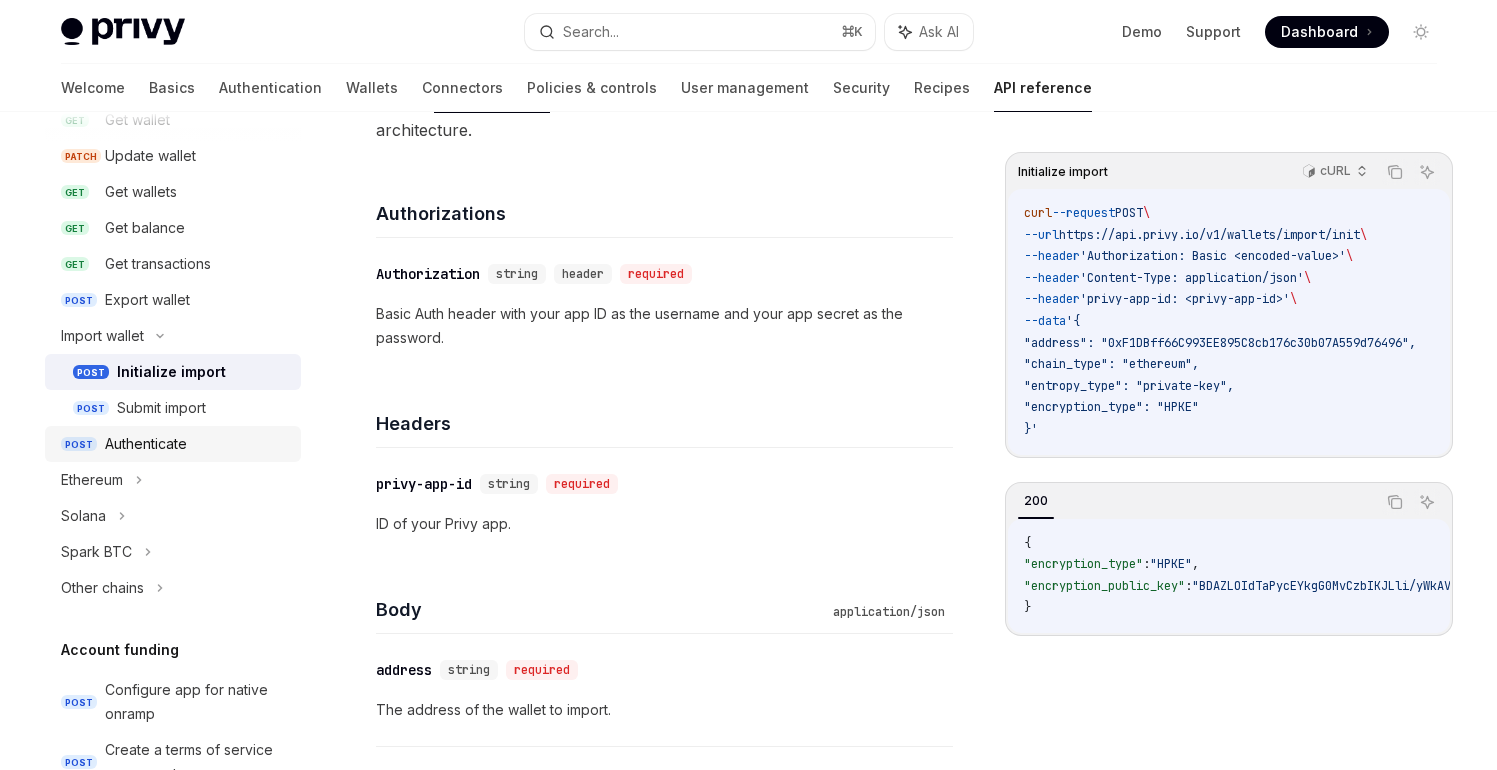 click on "Authenticate" at bounding box center [146, 444] 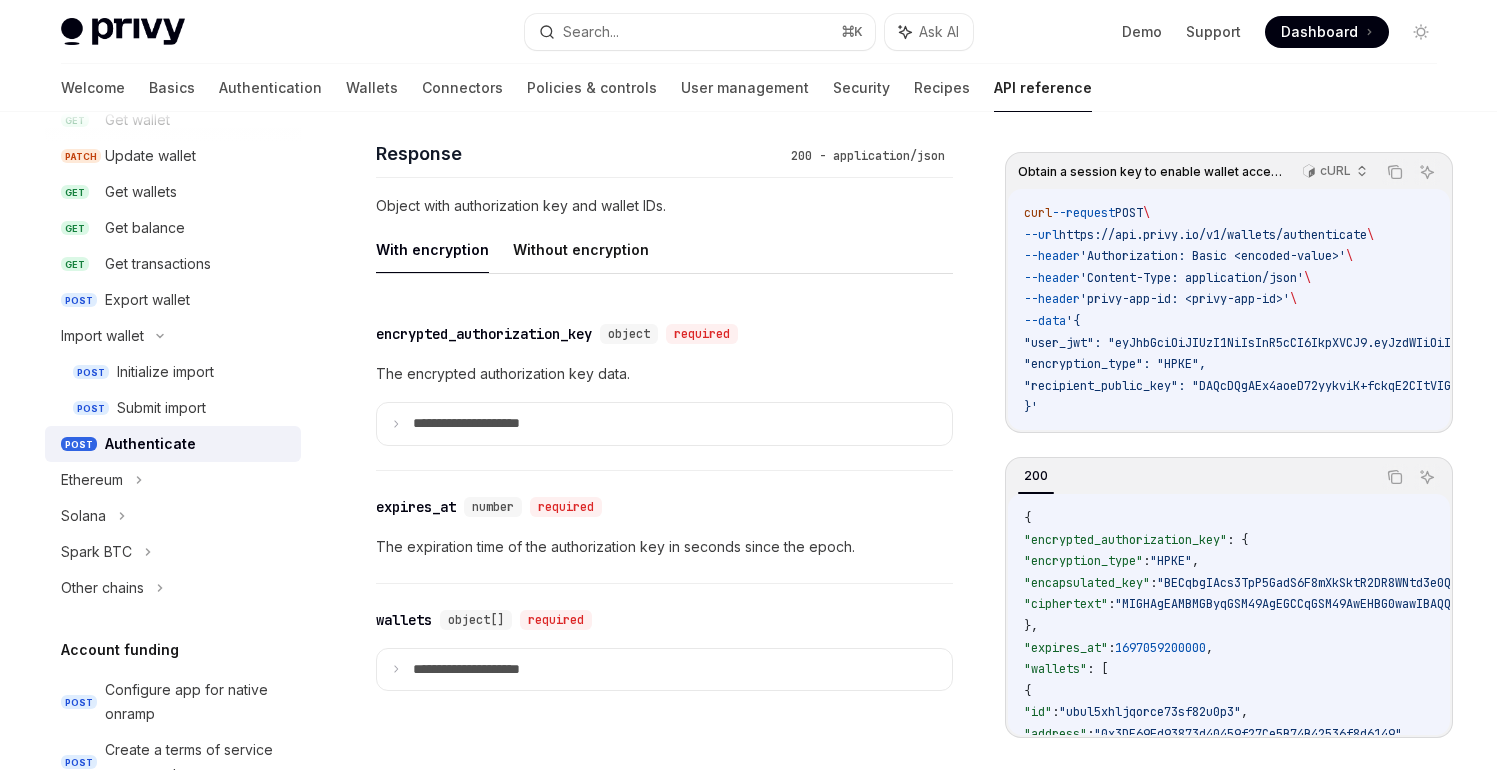 scroll, scrollTop: 1641, scrollLeft: 0, axis: vertical 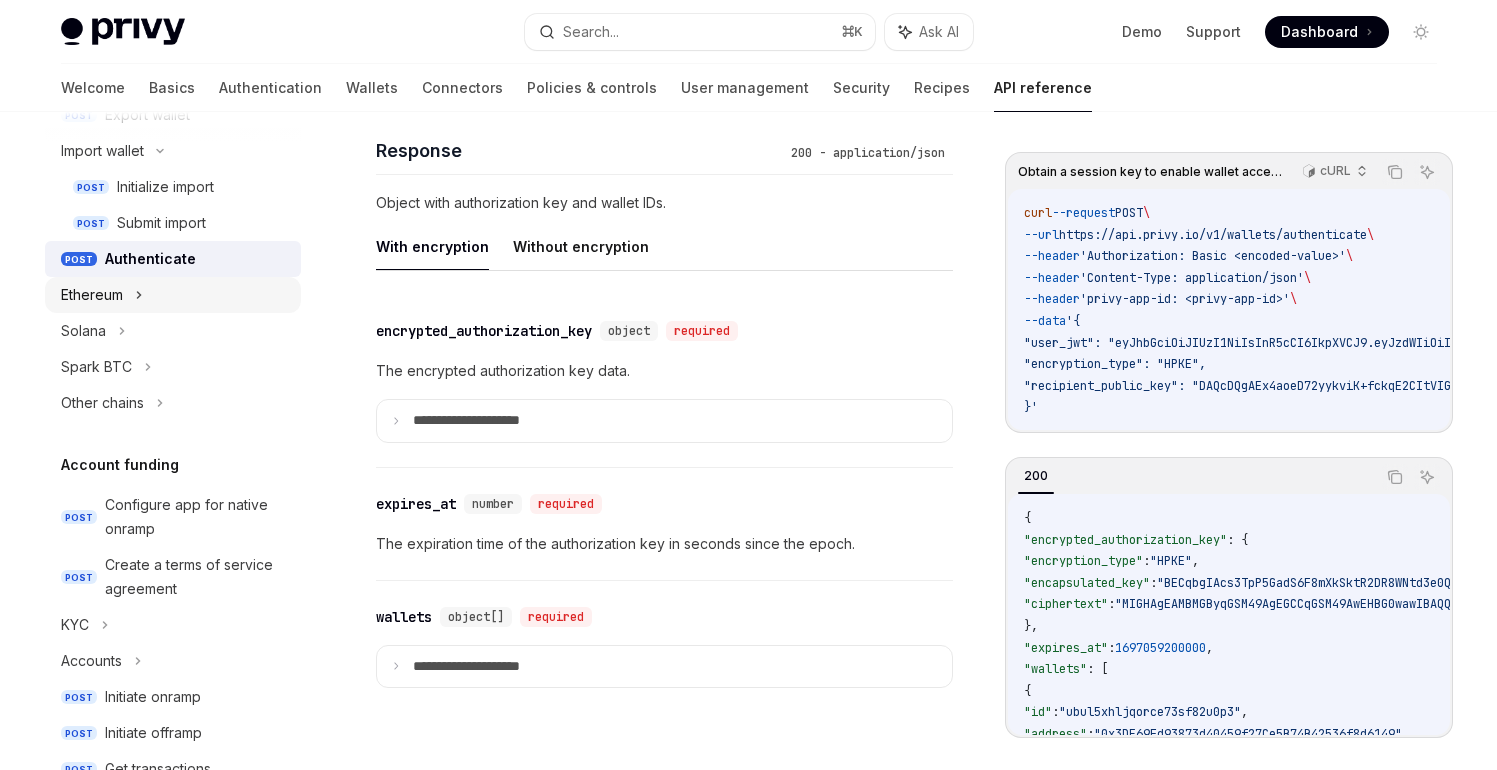 click on "Ethereum" at bounding box center [173, 295] 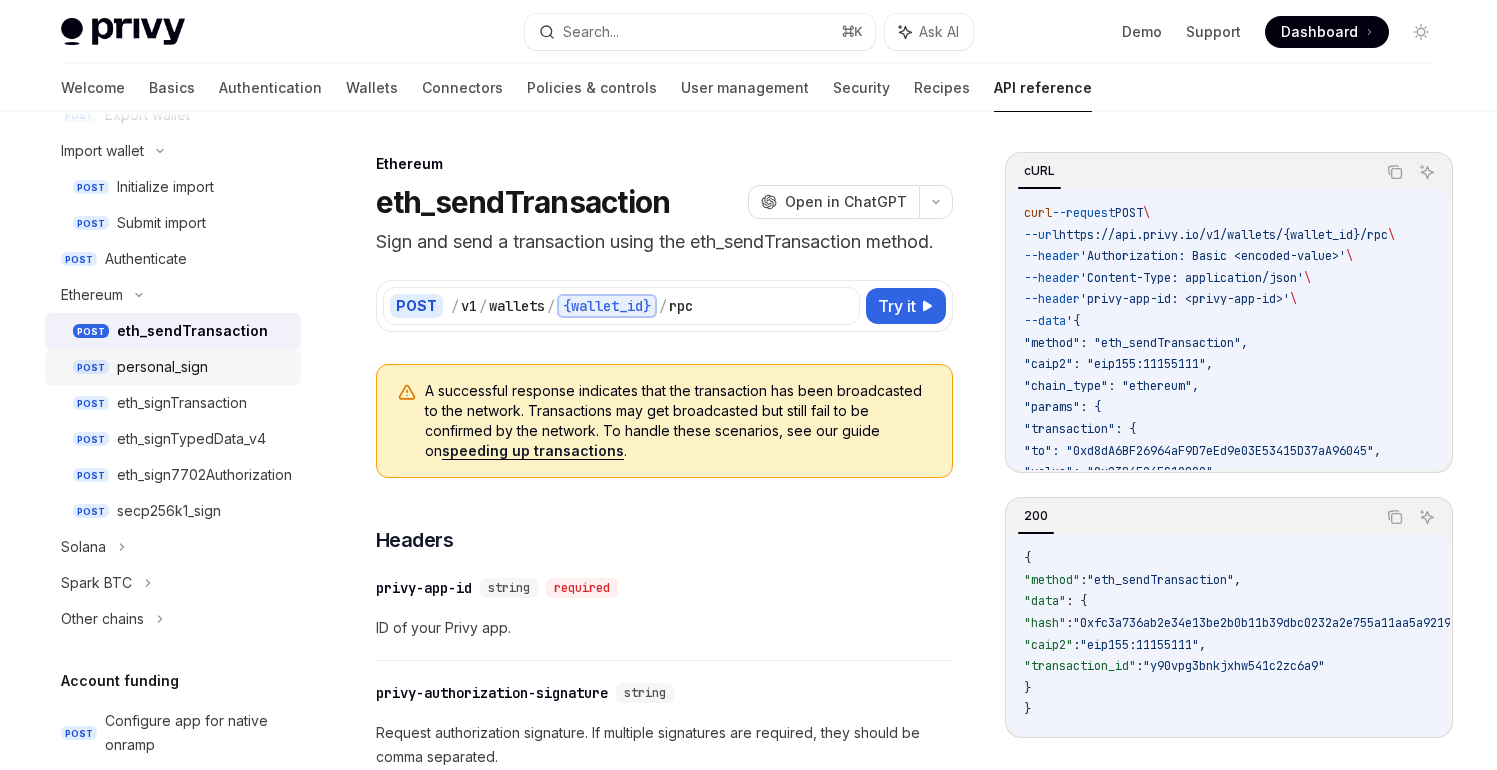click on "personal_sign" at bounding box center [162, 367] 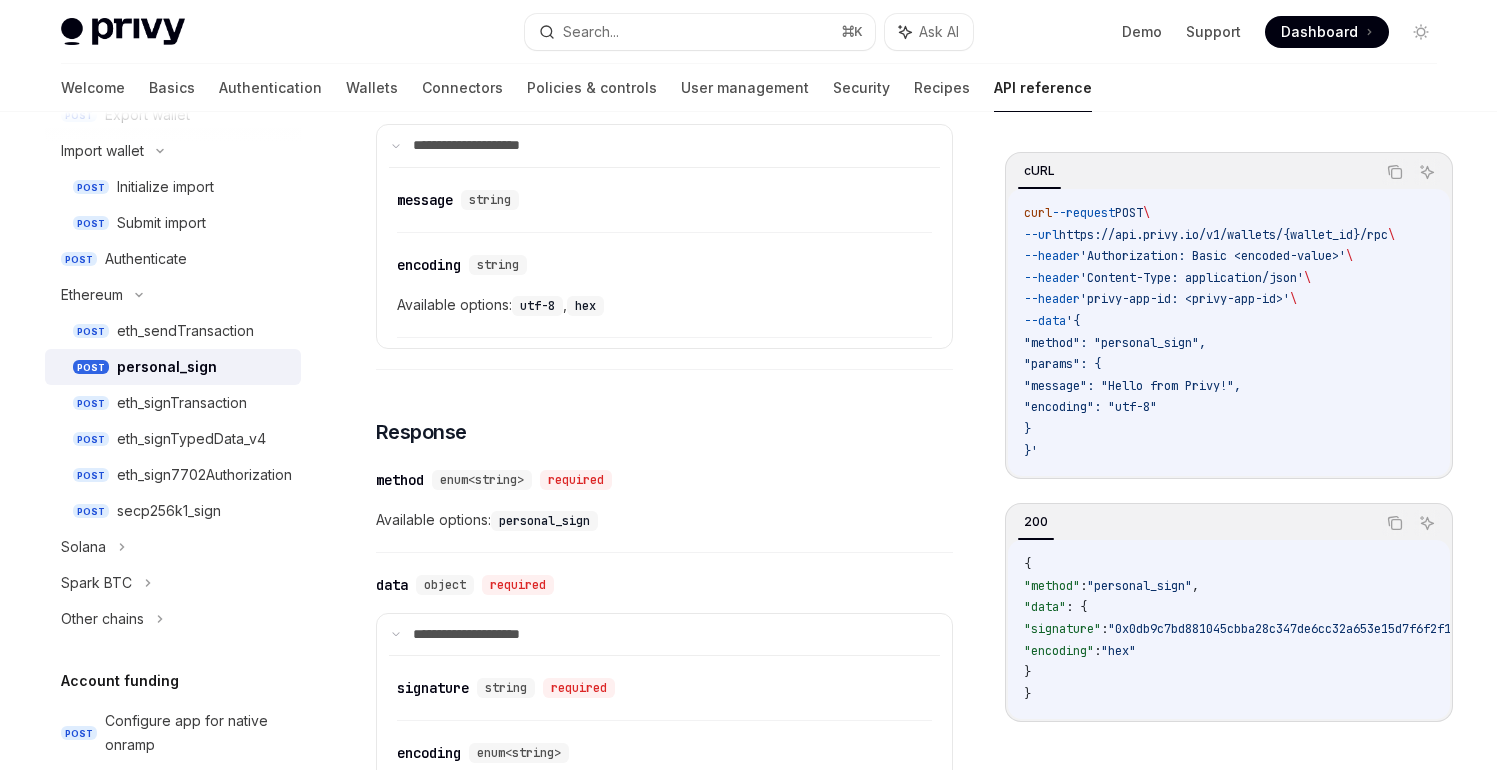 scroll, scrollTop: 925, scrollLeft: 0, axis: vertical 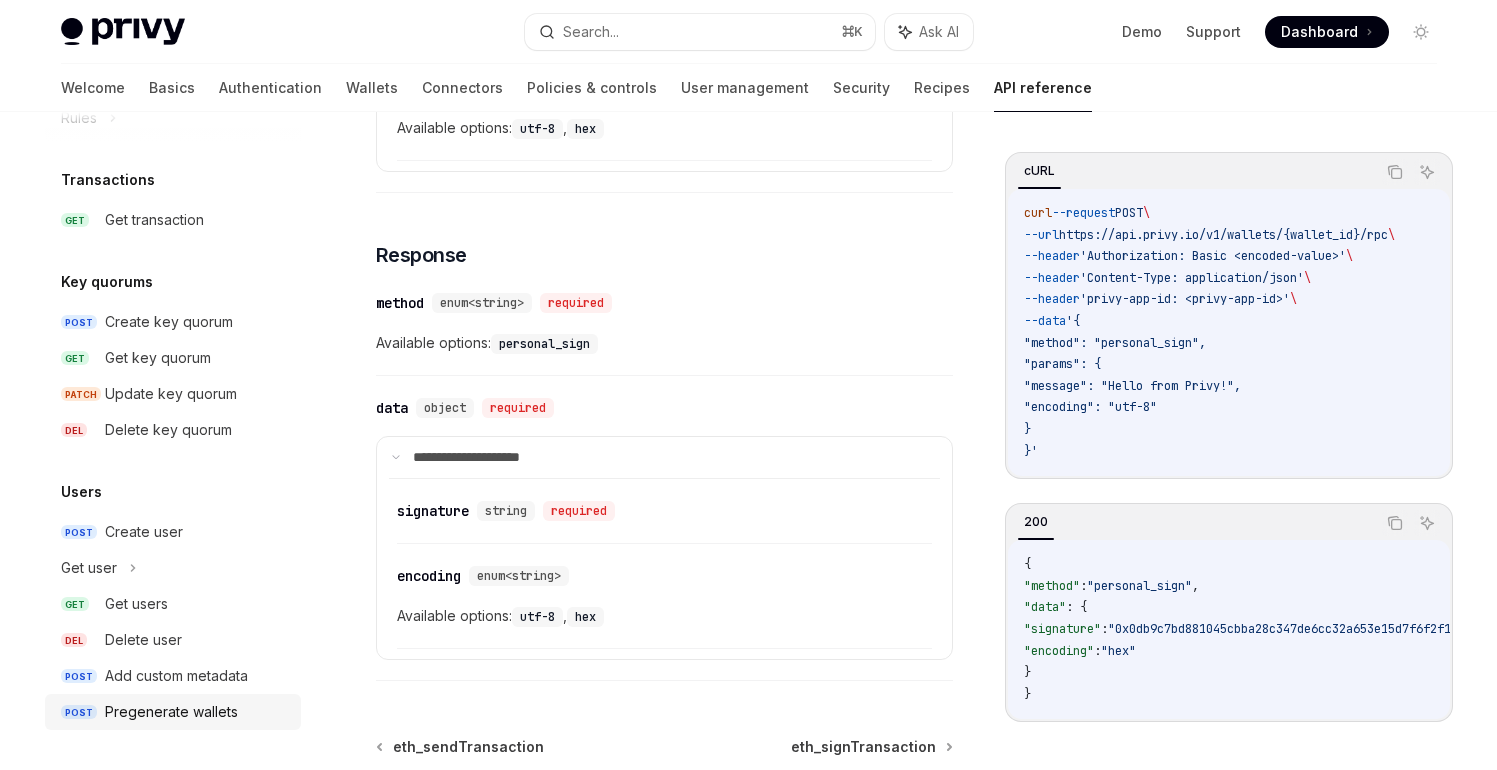 click on "Pregenerate wallets" at bounding box center (171, 712) 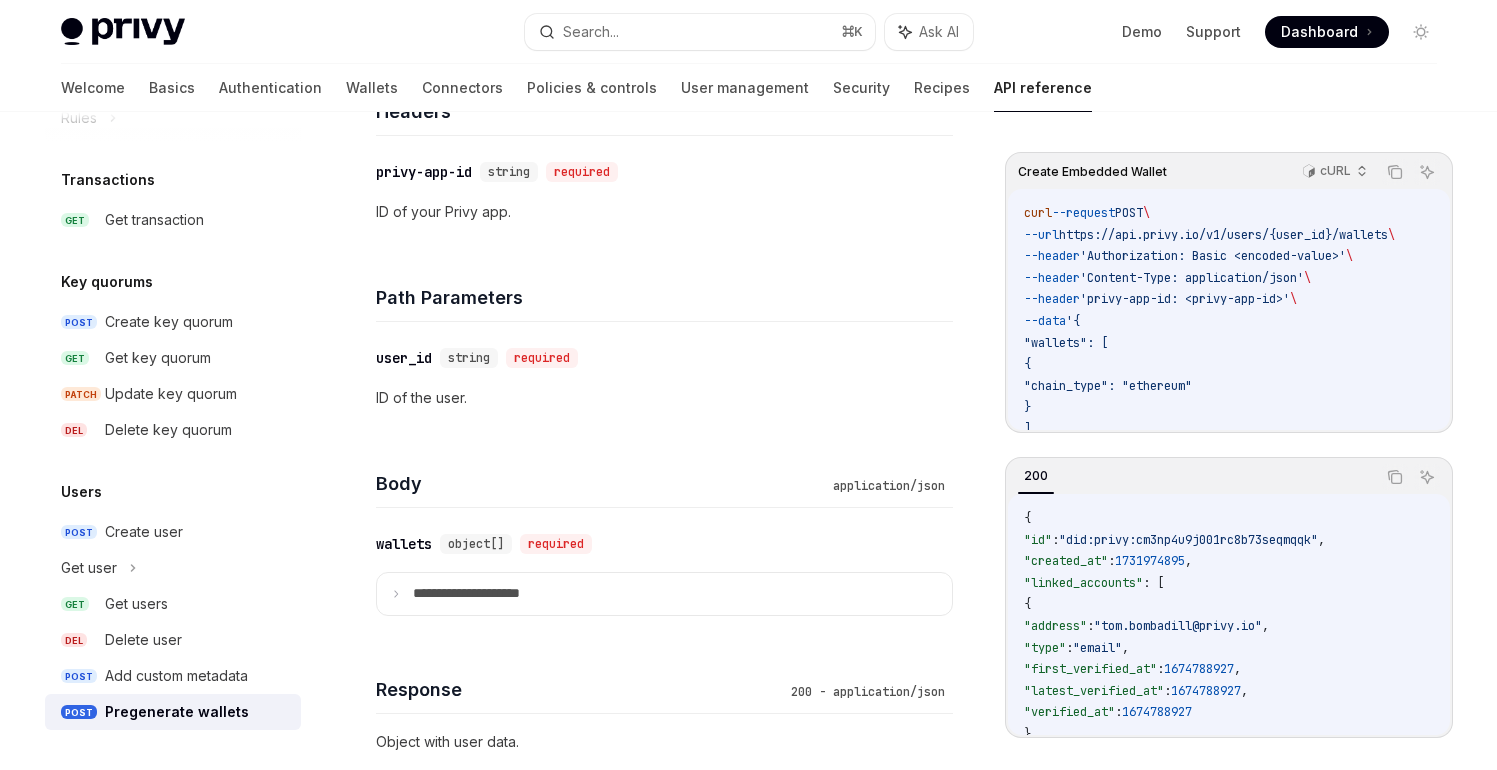 scroll, scrollTop: 0, scrollLeft: 0, axis: both 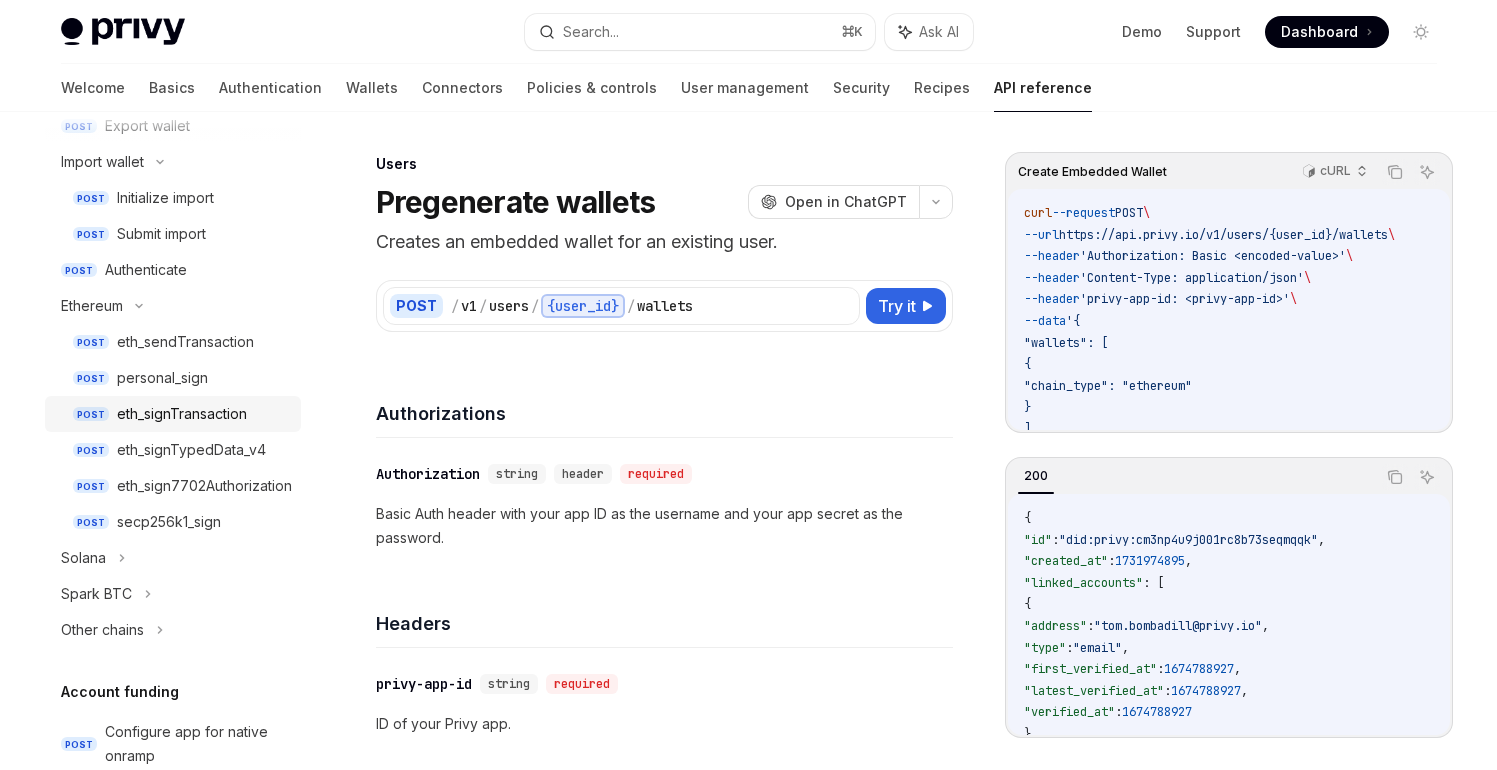 click on "eth_signTransaction" at bounding box center (182, 414) 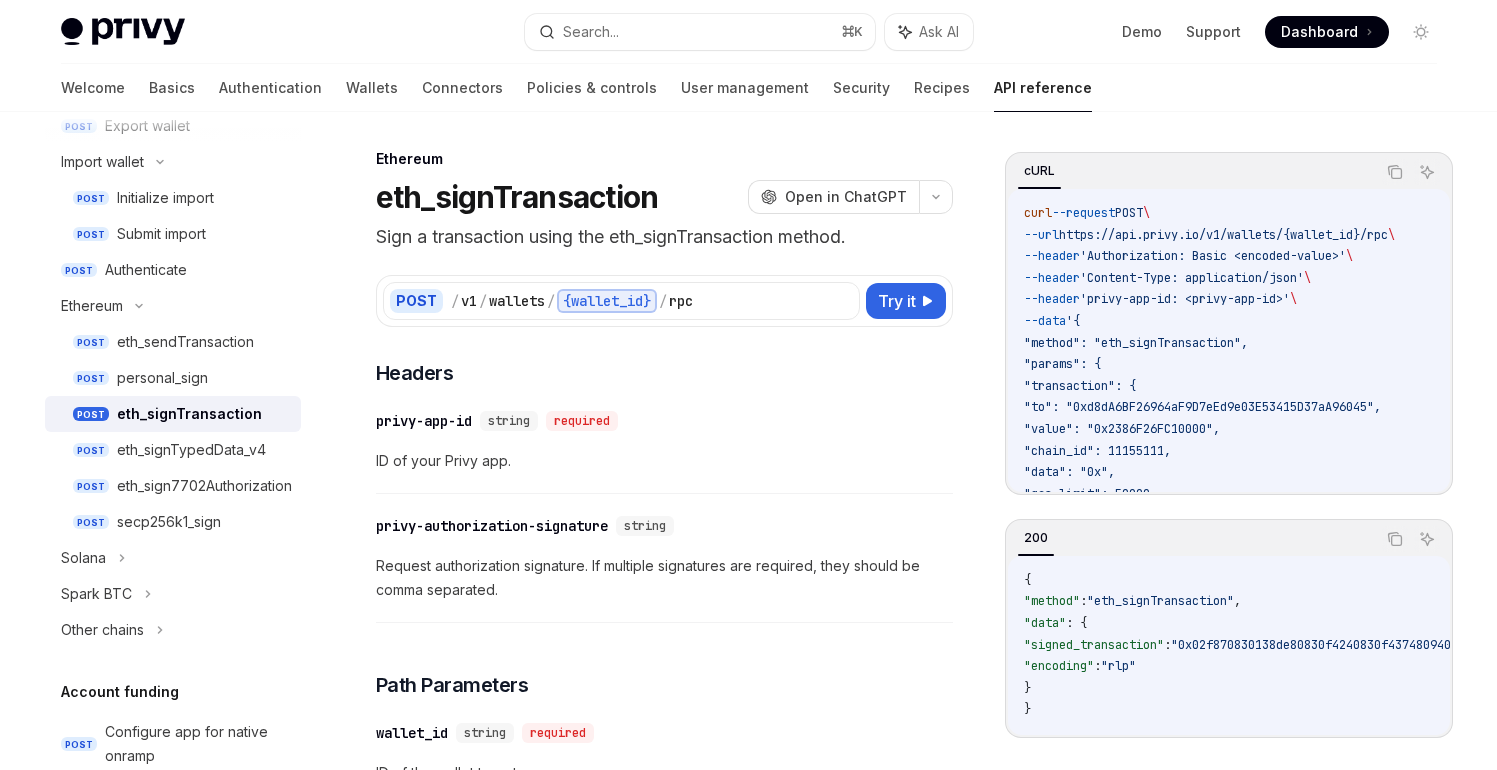 scroll, scrollTop: 0, scrollLeft: 0, axis: both 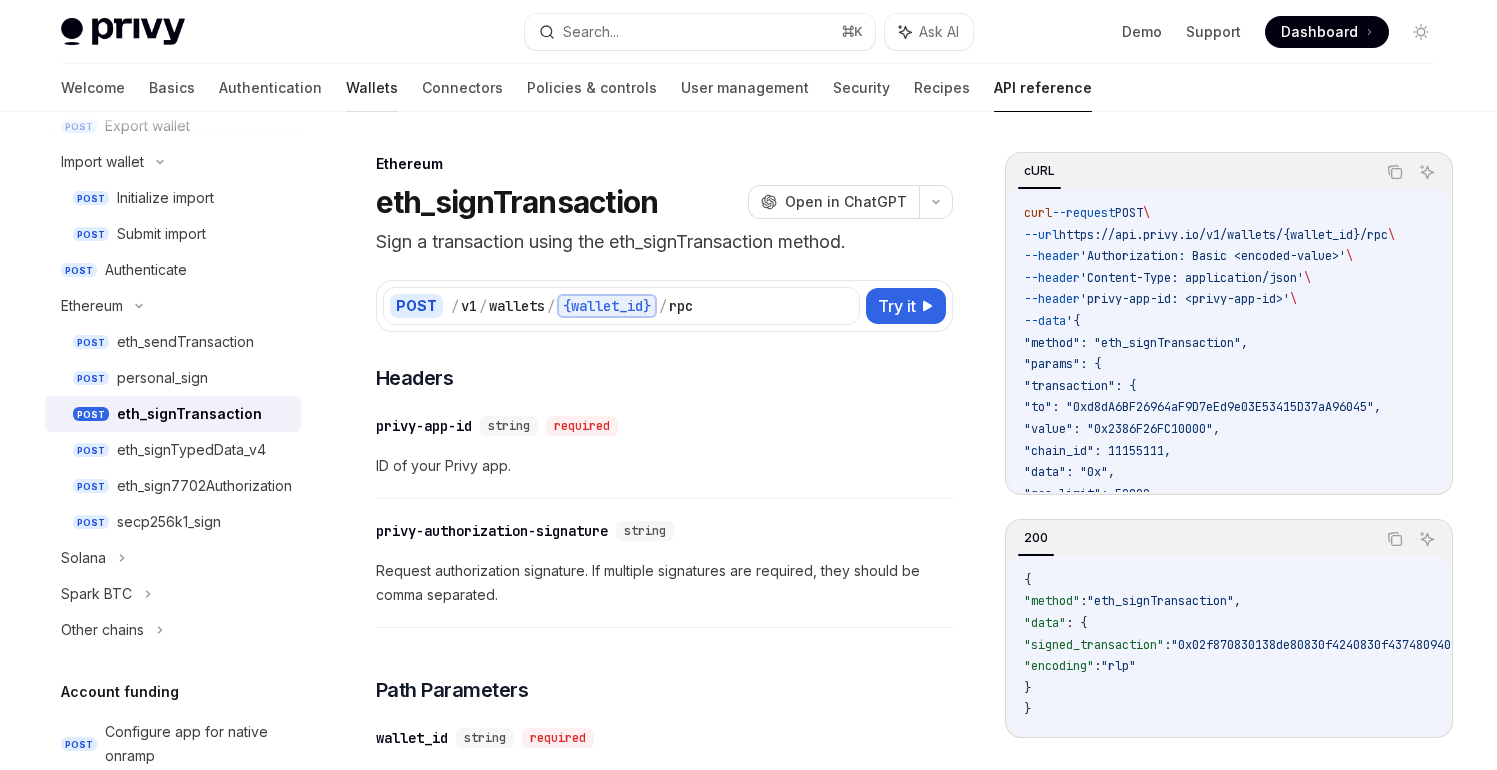 click on "Wallets" at bounding box center [372, 88] 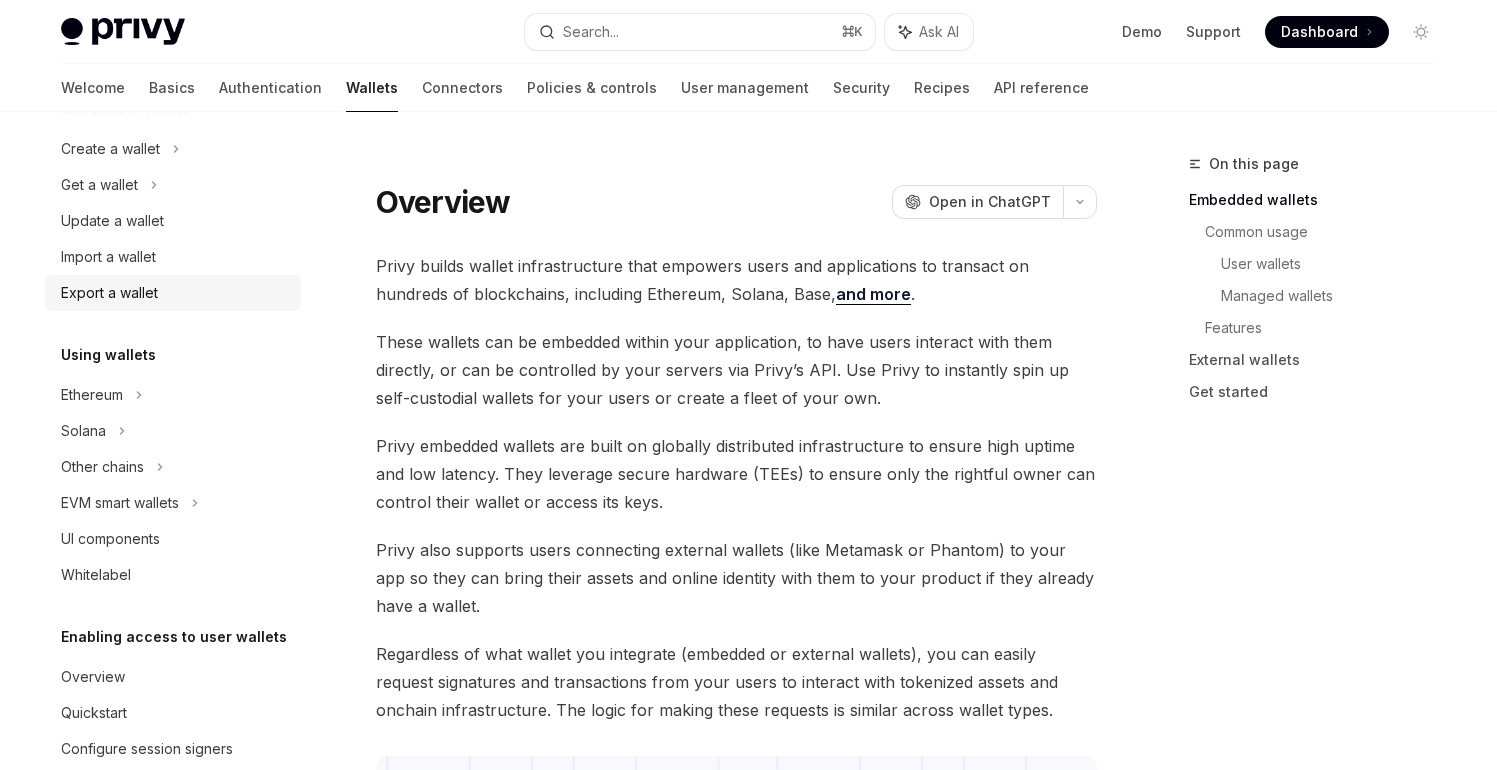 scroll, scrollTop: 0, scrollLeft: 0, axis: both 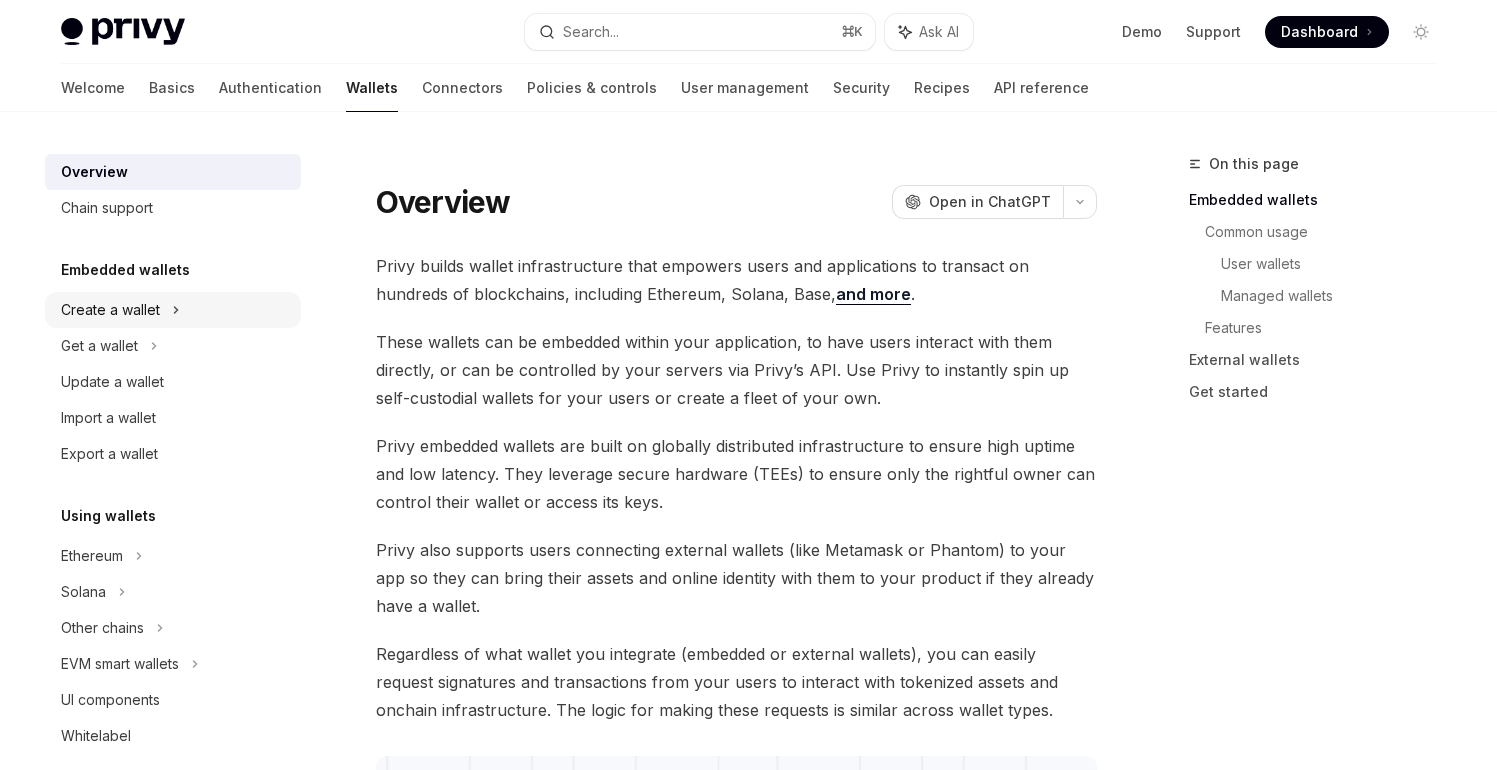 click on "Create a wallet" at bounding box center [173, 310] 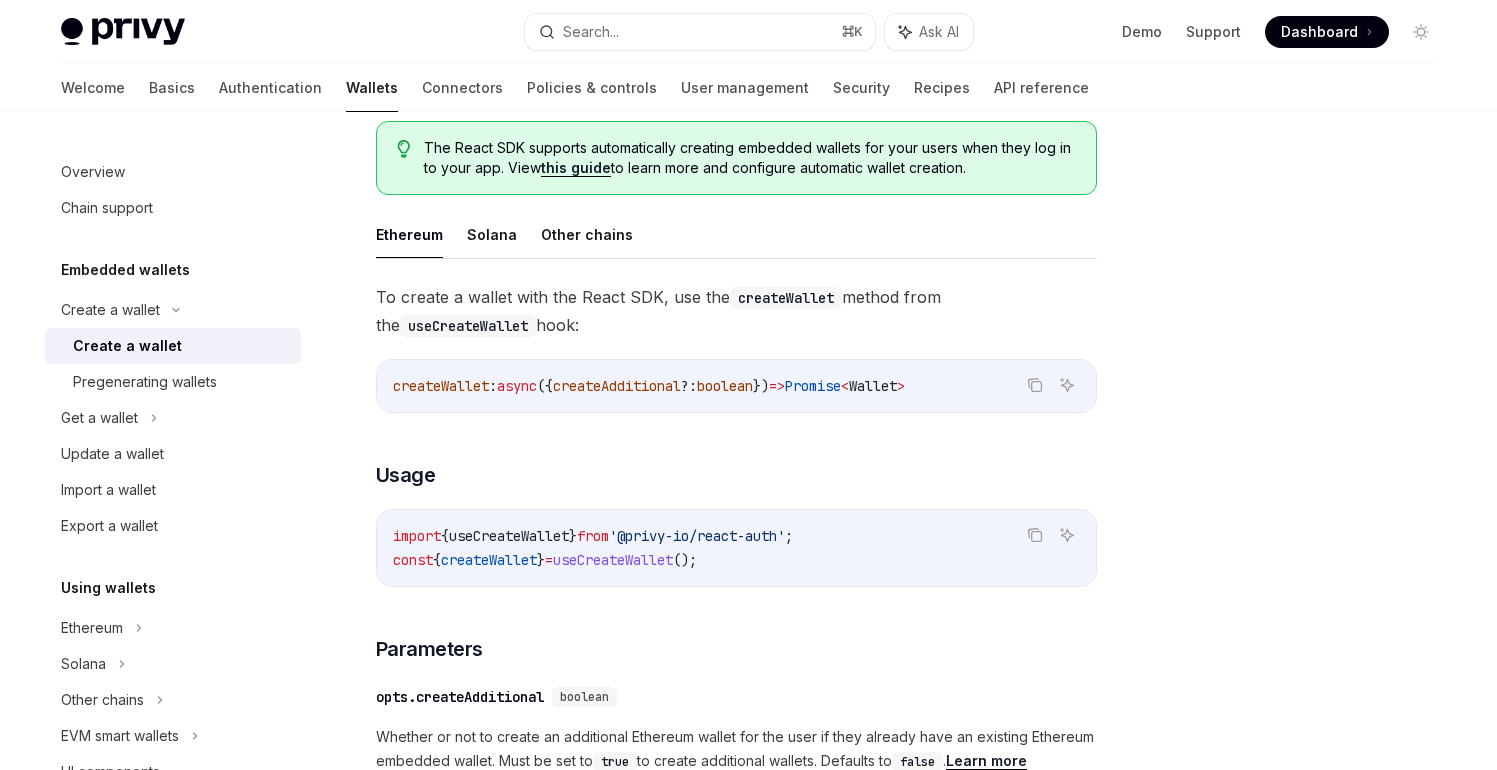 scroll, scrollTop: 490, scrollLeft: 0, axis: vertical 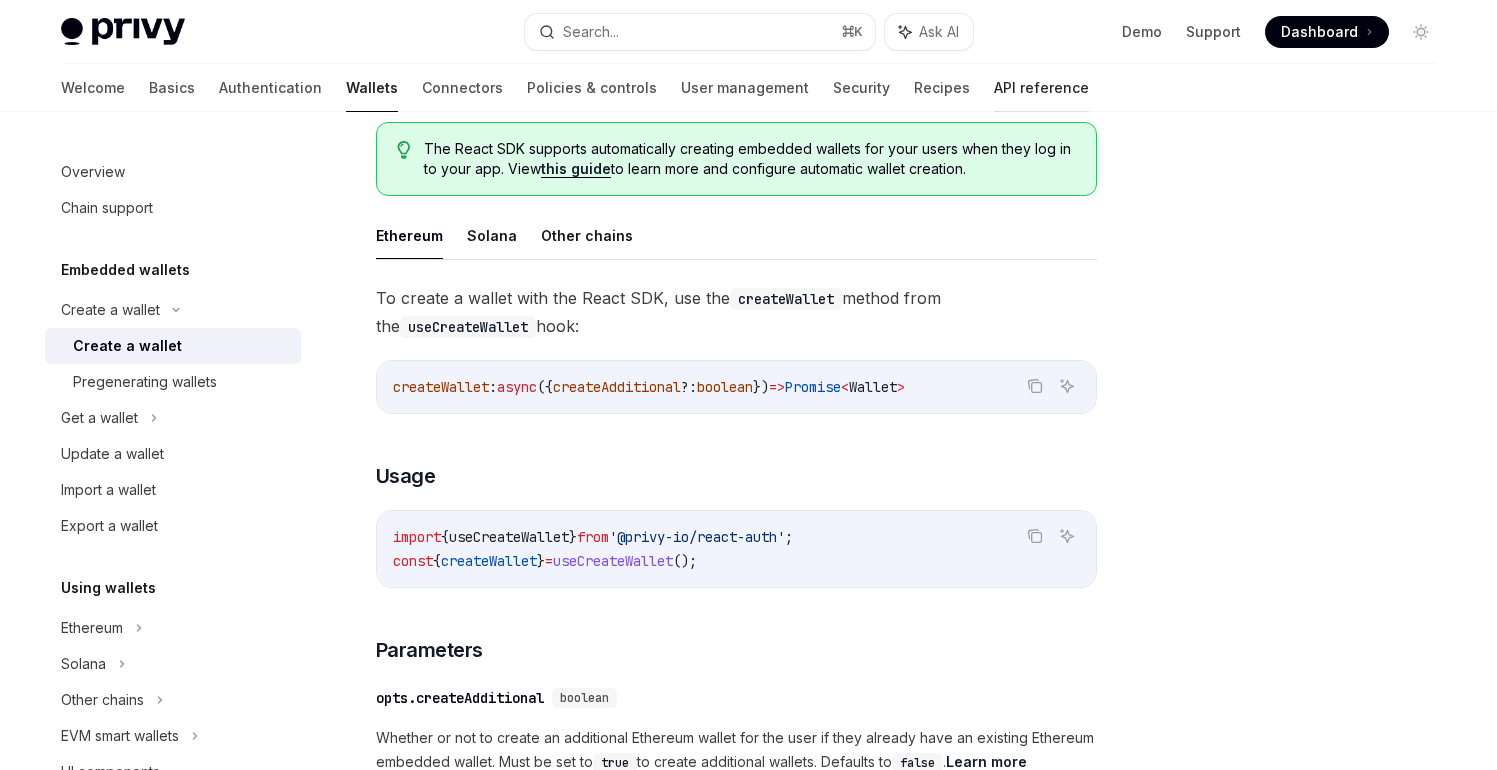 click on "API reference" at bounding box center (1041, 88) 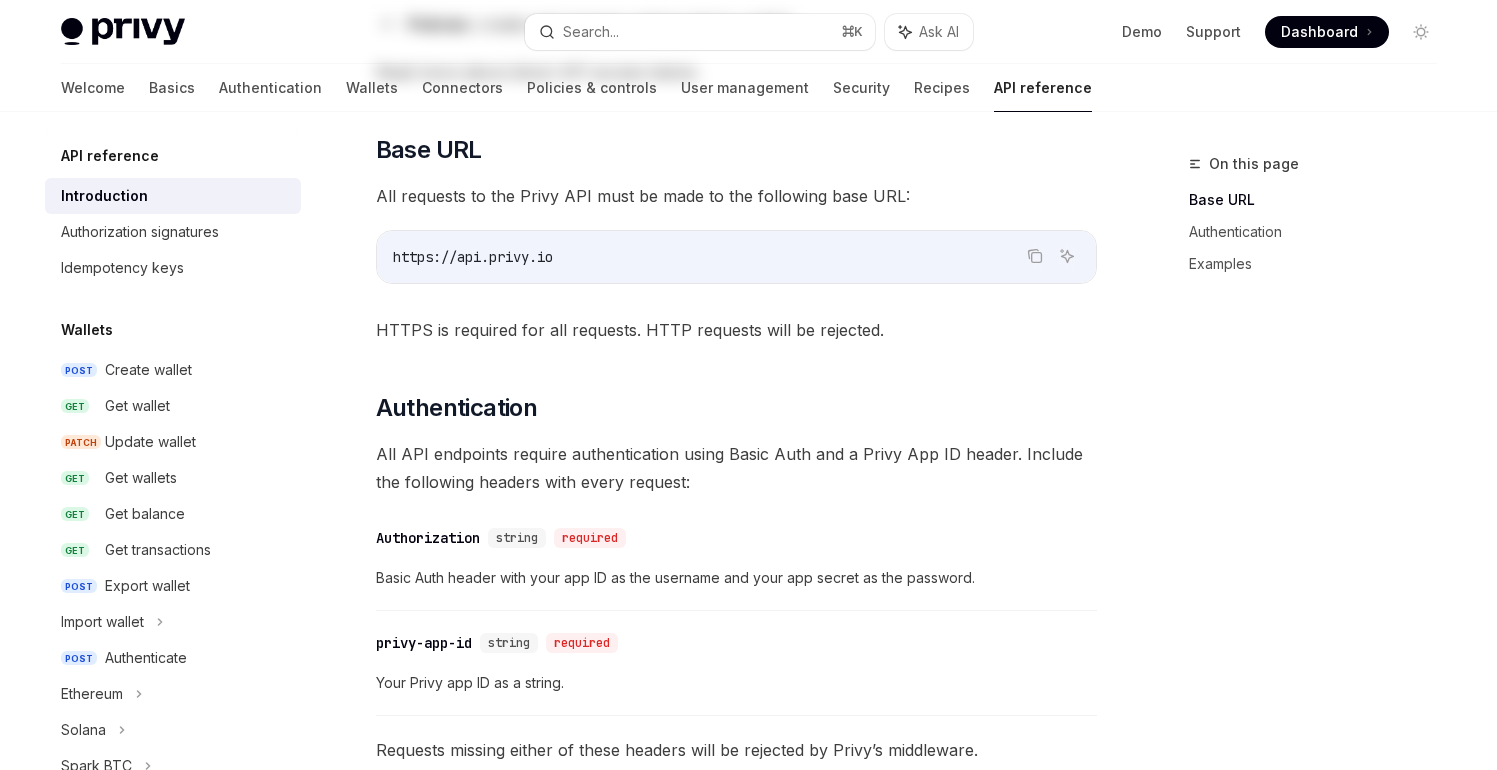 scroll, scrollTop: 0, scrollLeft: 0, axis: both 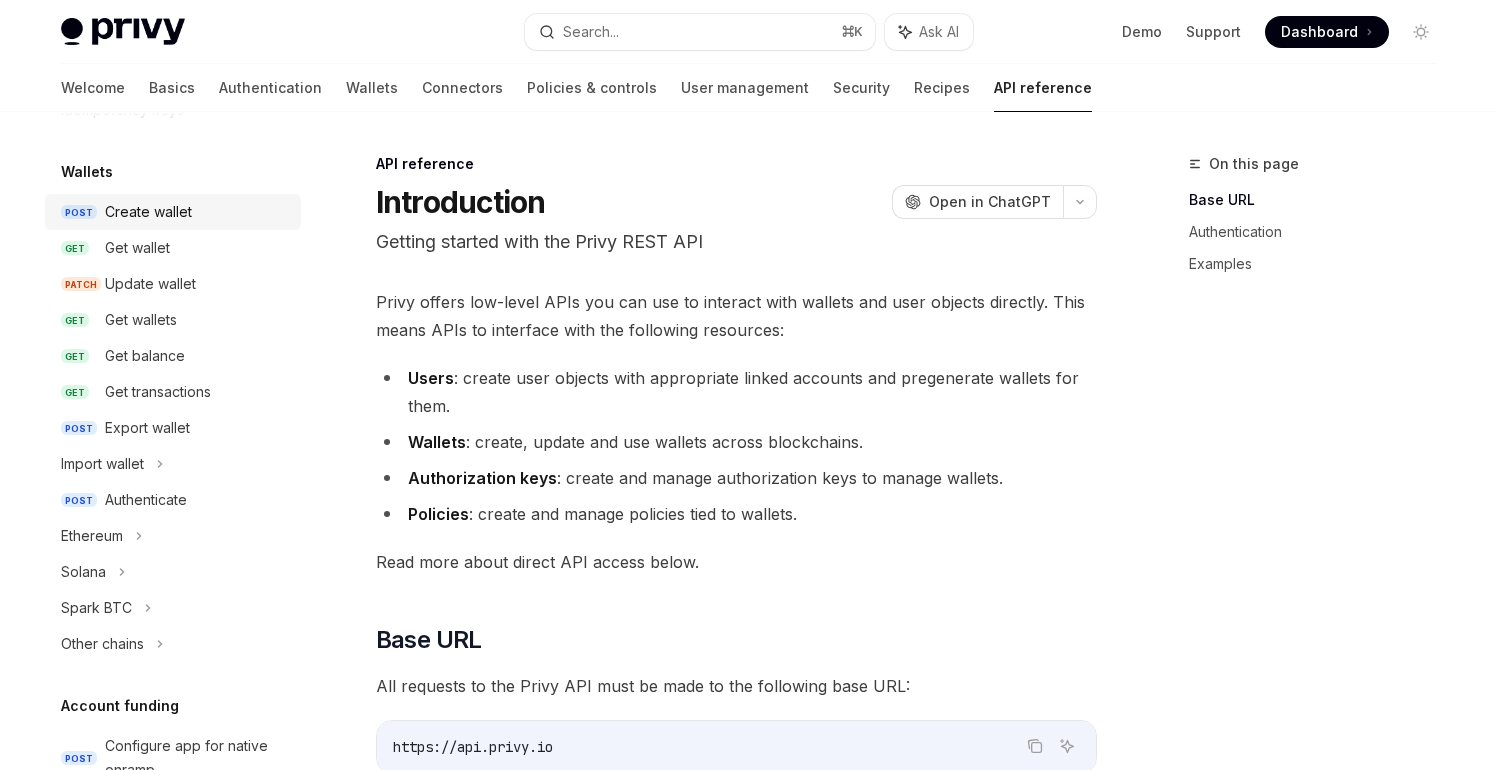 click on "Create wallet" at bounding box center (148, 212) 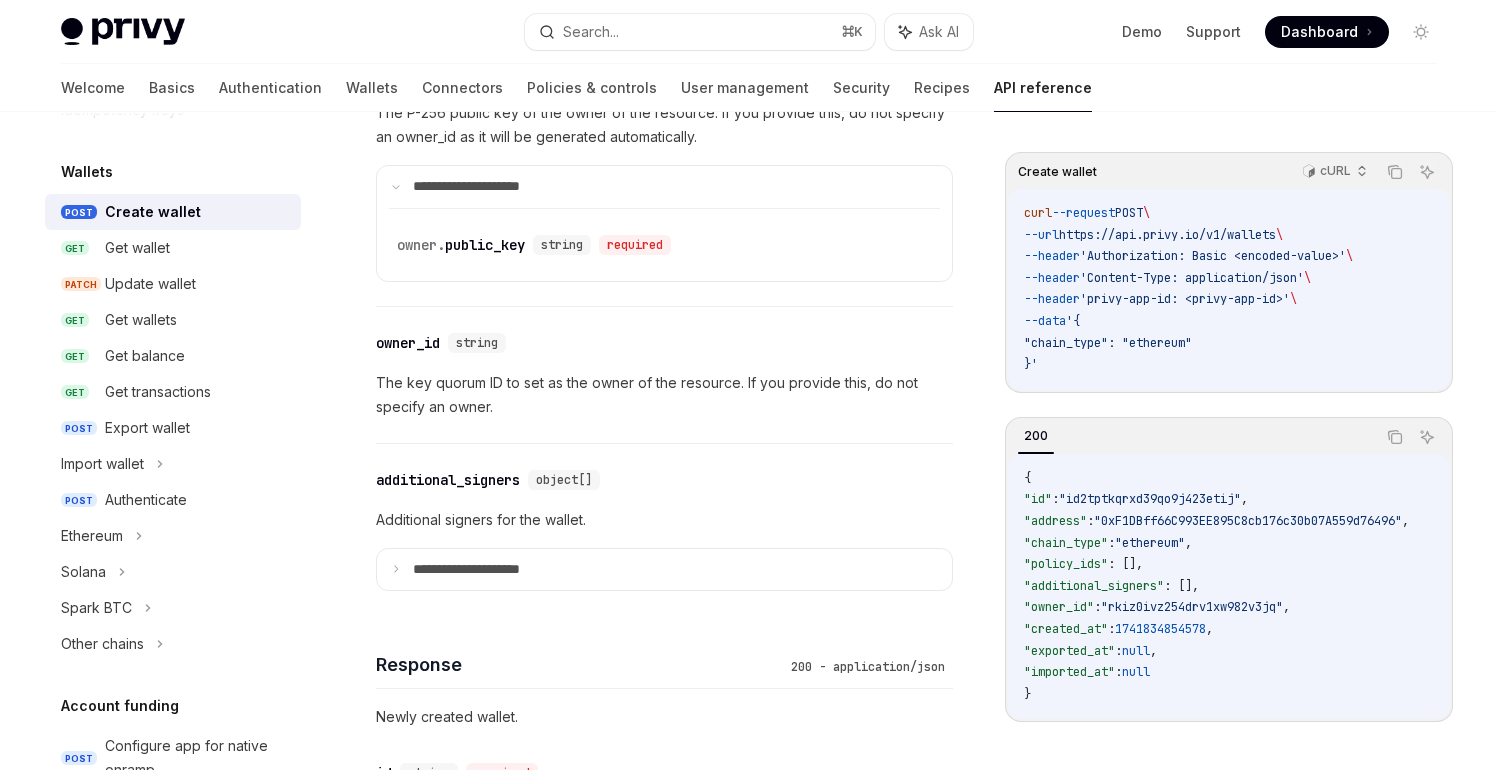 scroll, scrollTop: 1517, scrollLeft: 0, axis: vertical 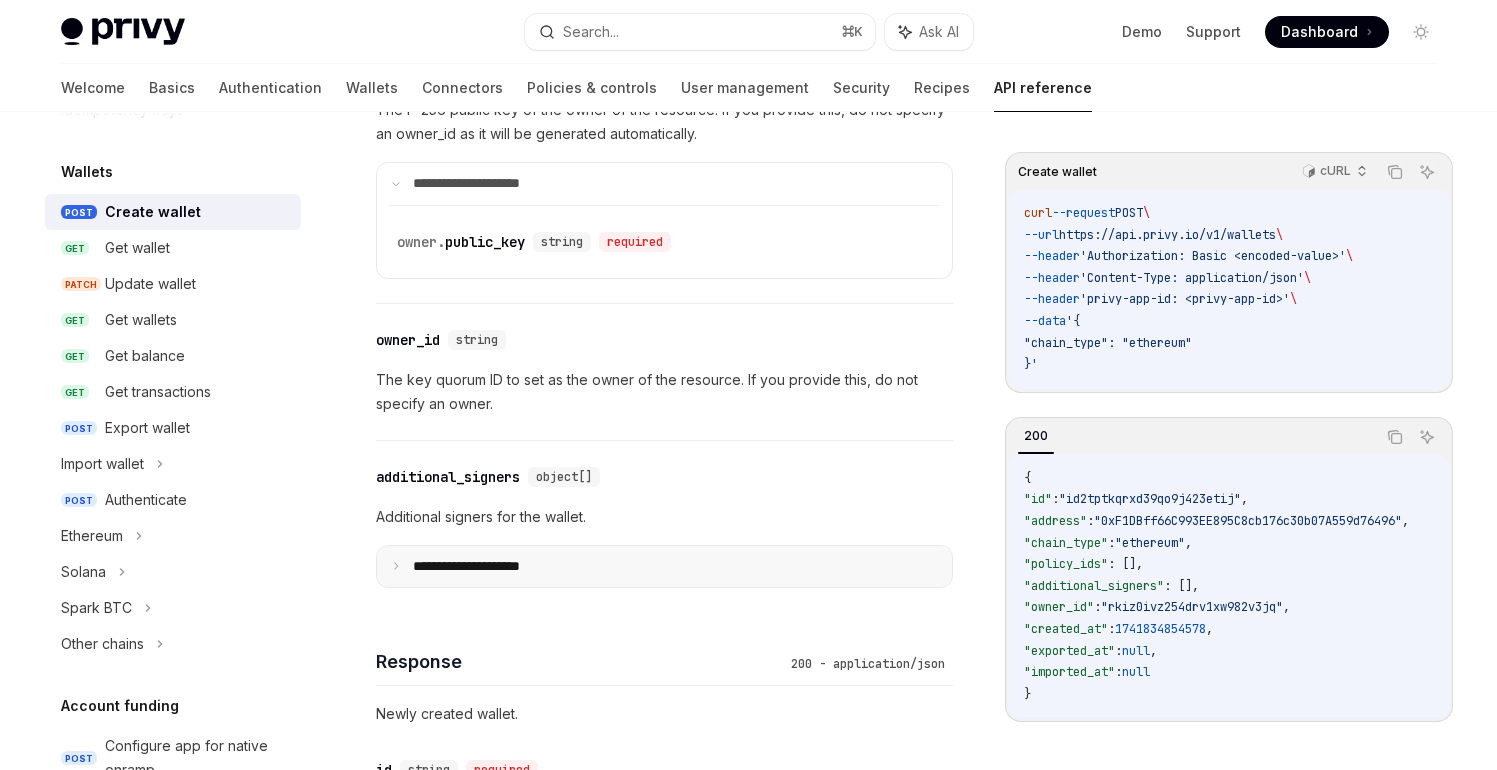 click on "**********" at bounding box center (482, 567) 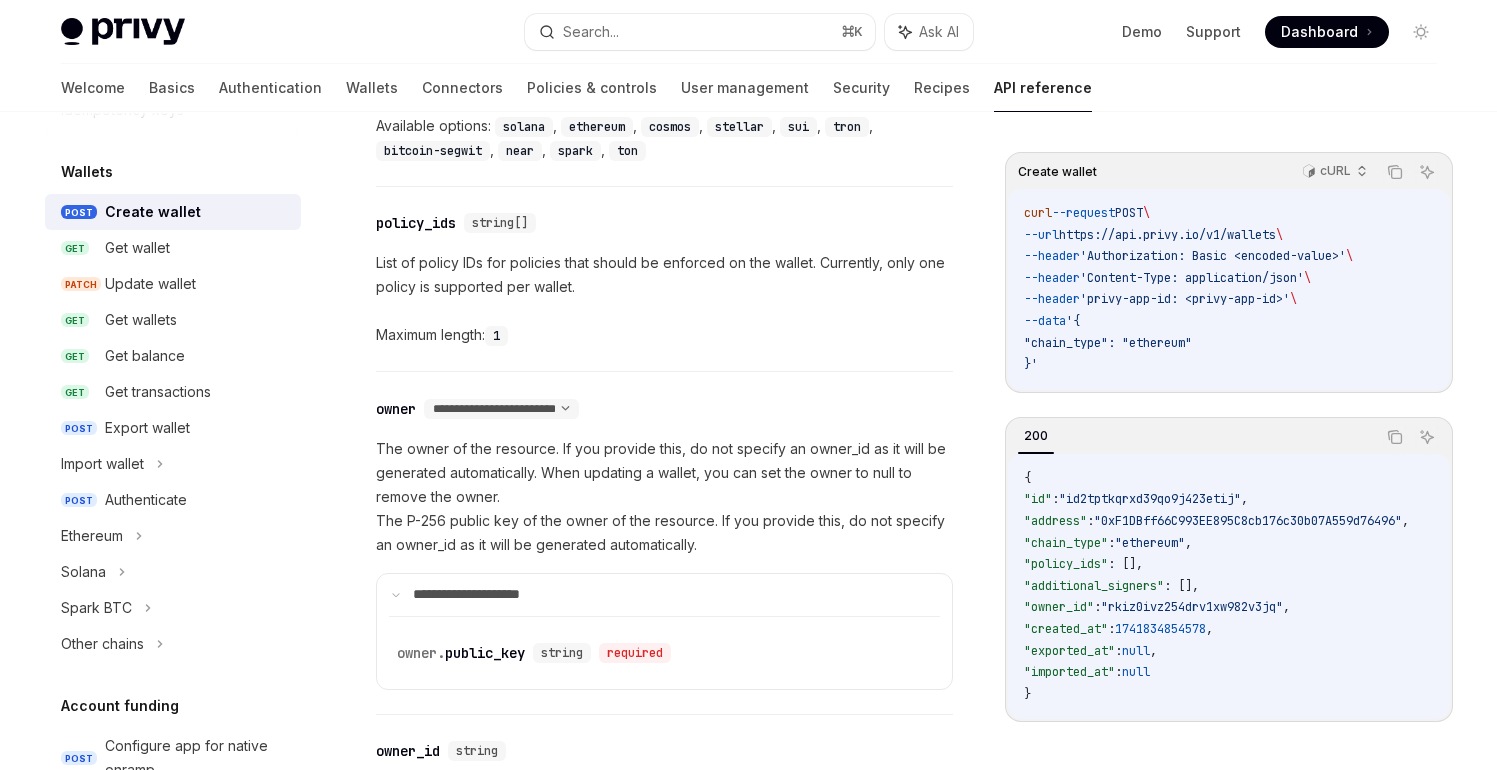 scroll, scrollTop: 1110, scrollLeft: 0, axis: vertical 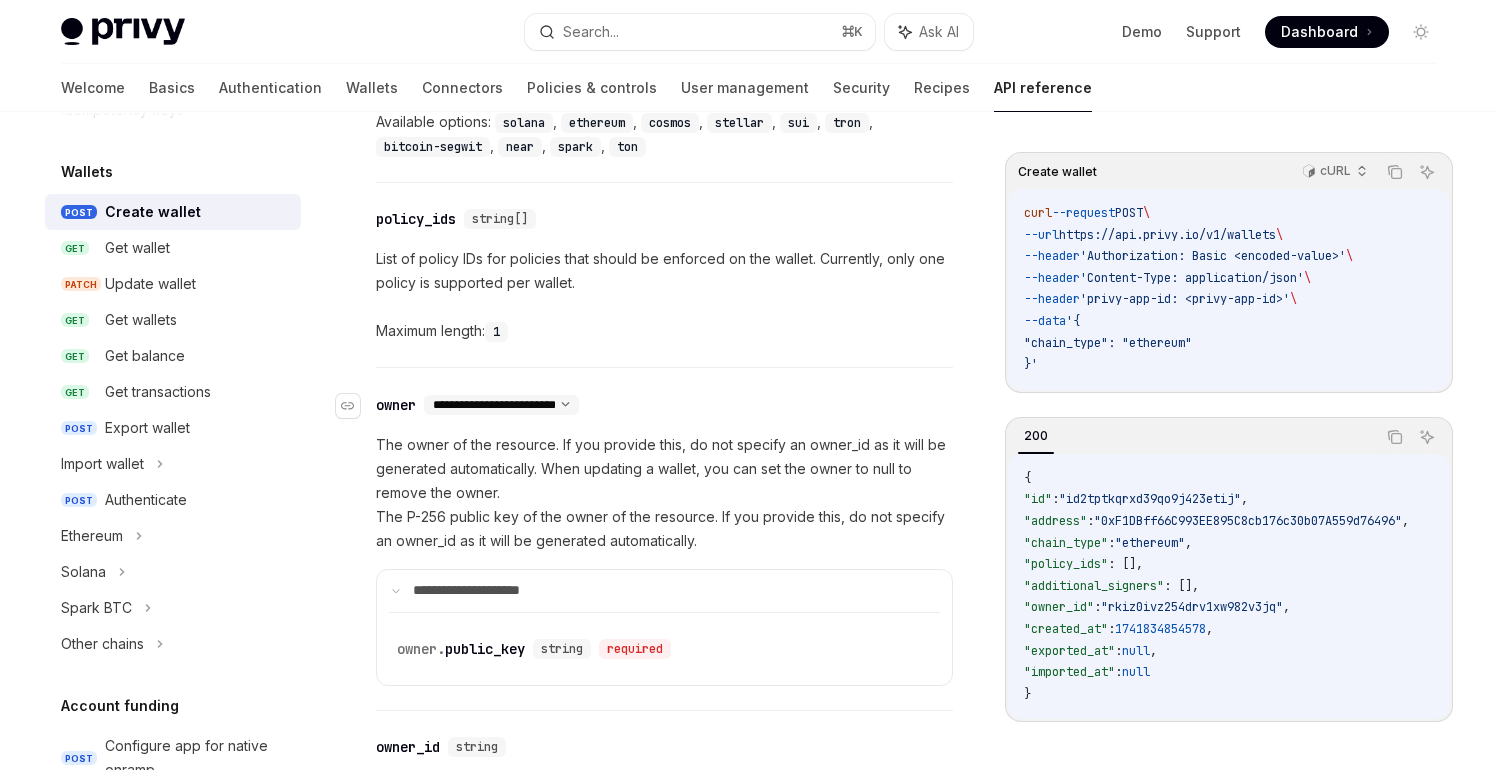click on "**********" at bounding box center (501, 405) 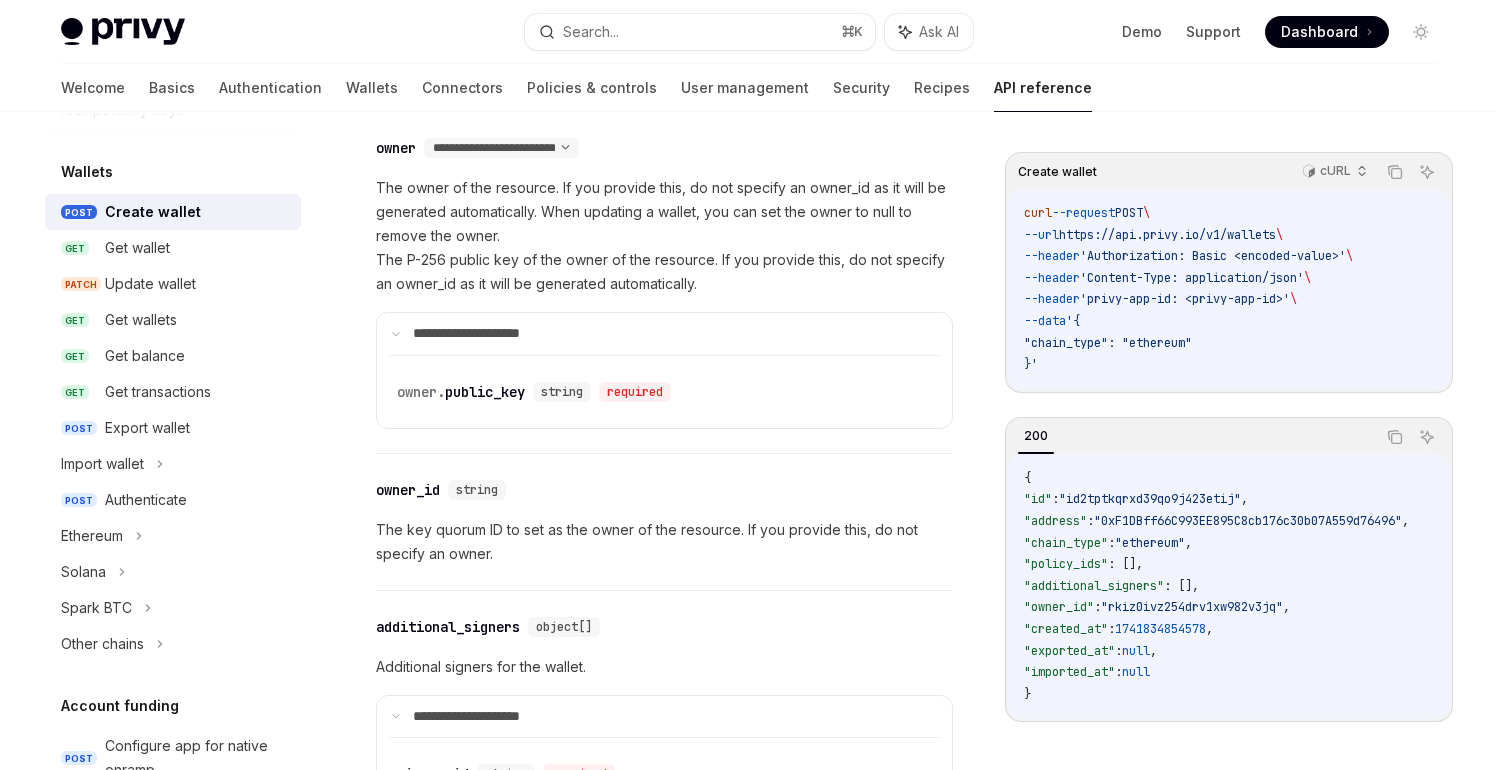 scroll, scrollTop: 1369, scrollLeft: 0, axis: vertical 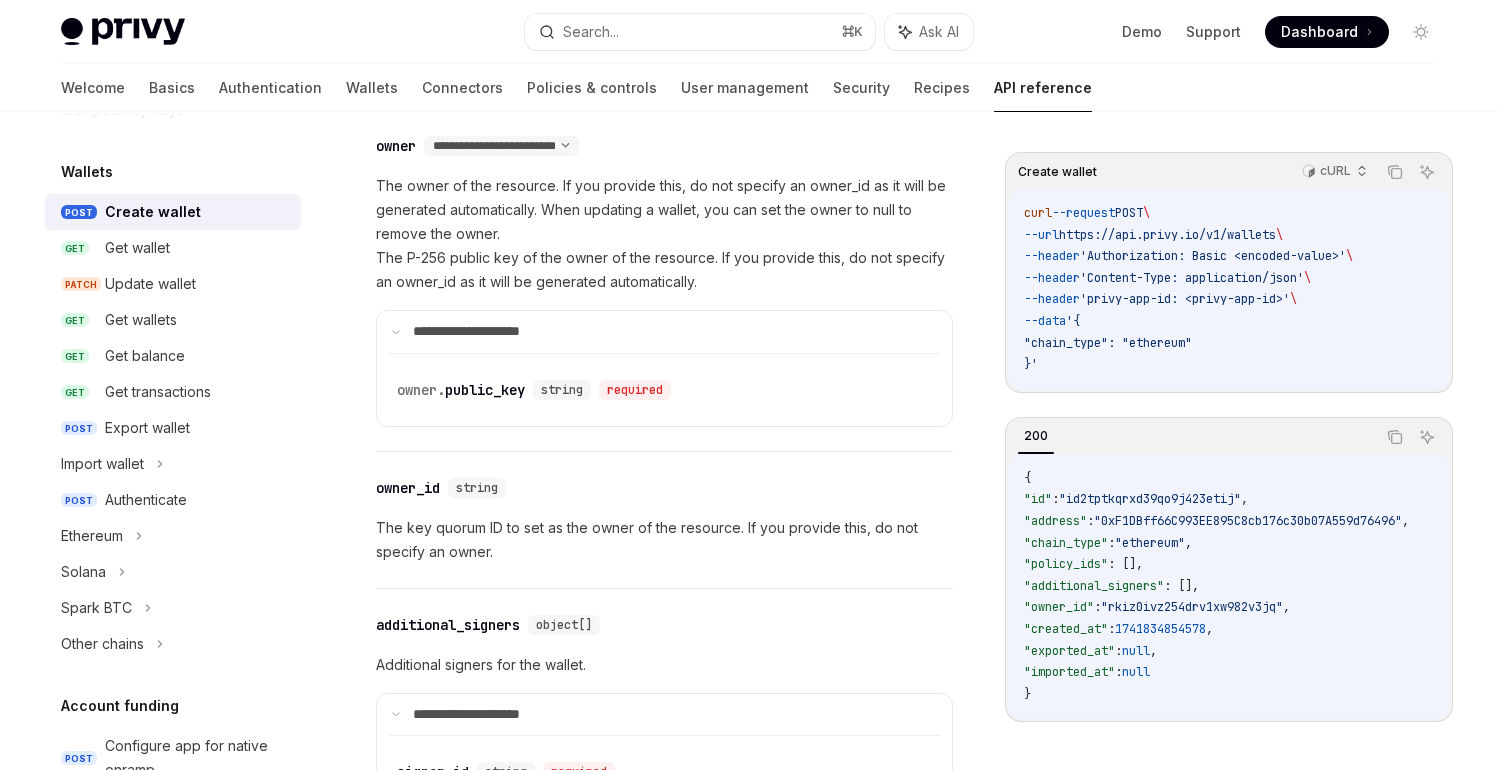 click on "Create wallet cURL Copy Ask AI curl  --request  POST  \
--url  https://api.privy.io/v1/wallets  \
--header  'Authorization: Basic <encoded-value>'  \
--header  'Content-Type: application/json'  \
--header  'privy-app-id: <privy-app-id>'  \
--data  '{
"chain_type": "ethereum"
}' 200 Copy Ask AI {
"id" :  "id2tptkqrxd39qo9j423etij" ,
"address" :  "0xF1DBff66C993EE895C8cb176c30b07A559d76496" ,
"chain_type" :  "ethereum" ,
"policy_ids" : [],
"additional_signers" : [],
"owner_id" :  "rkiz0ivz254drv1xw982v3jq" ,
"created_at" :  1741834854578 ,
"exported_at" :  null ,
"imported_at" :  null
} Wallets Create wallet OpenAI Open in ChatGPT Create a new wallet. OpenAI Open in ChatGPT POST / v1 / wallets Try it Create wallet cURL Copy Ask AI curl  --request  POST  \
--url  https://api.privy.io/v1/wallets  \
--header  'Authorization: Basic <encoded-value>'  \
--header  'Content-Type: application/json'  \
--header  'privy-app-id: <privy-app-id>'" at bounding box center (749, 724) 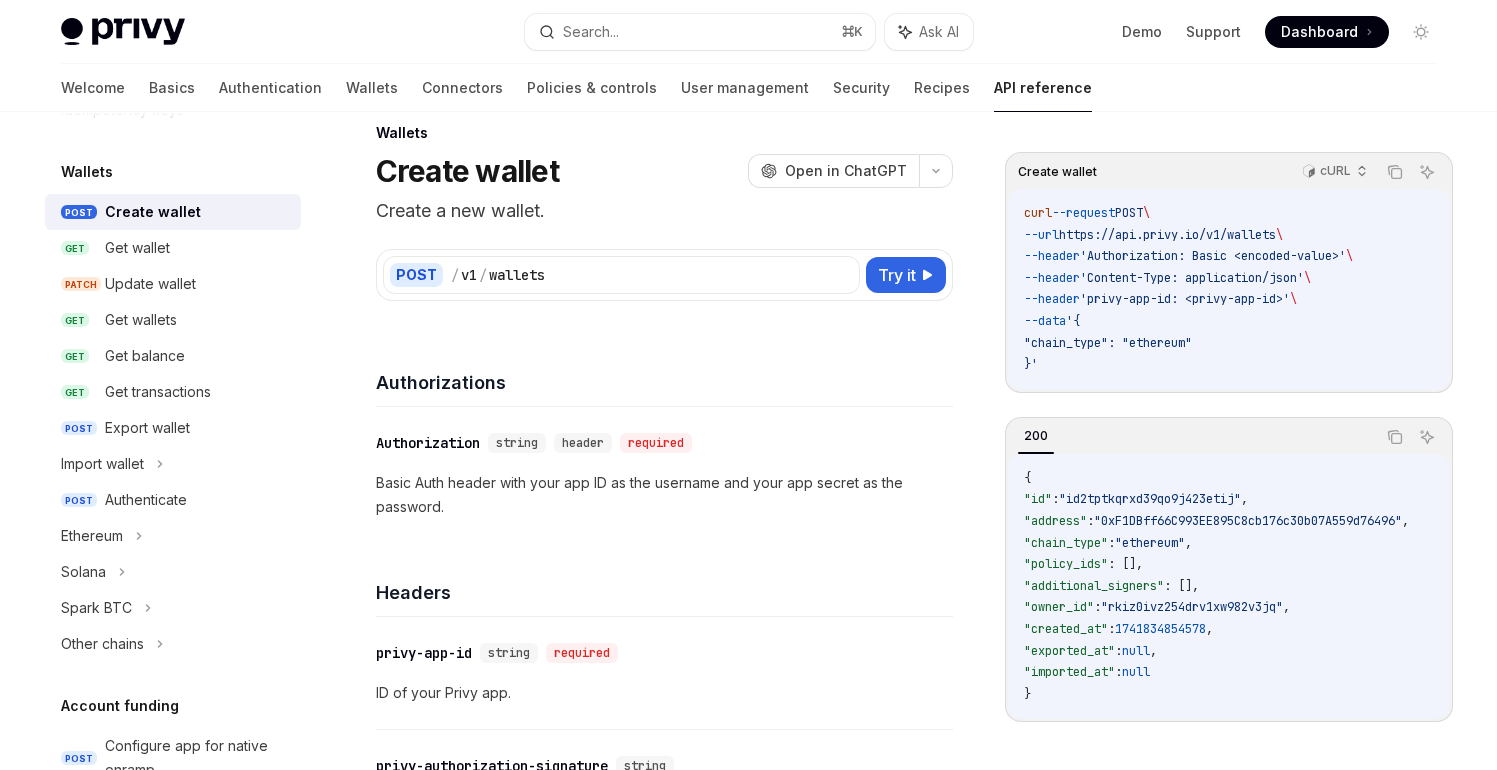 scroll, scrollTop: 0, scrollLeft: 0, axis: both 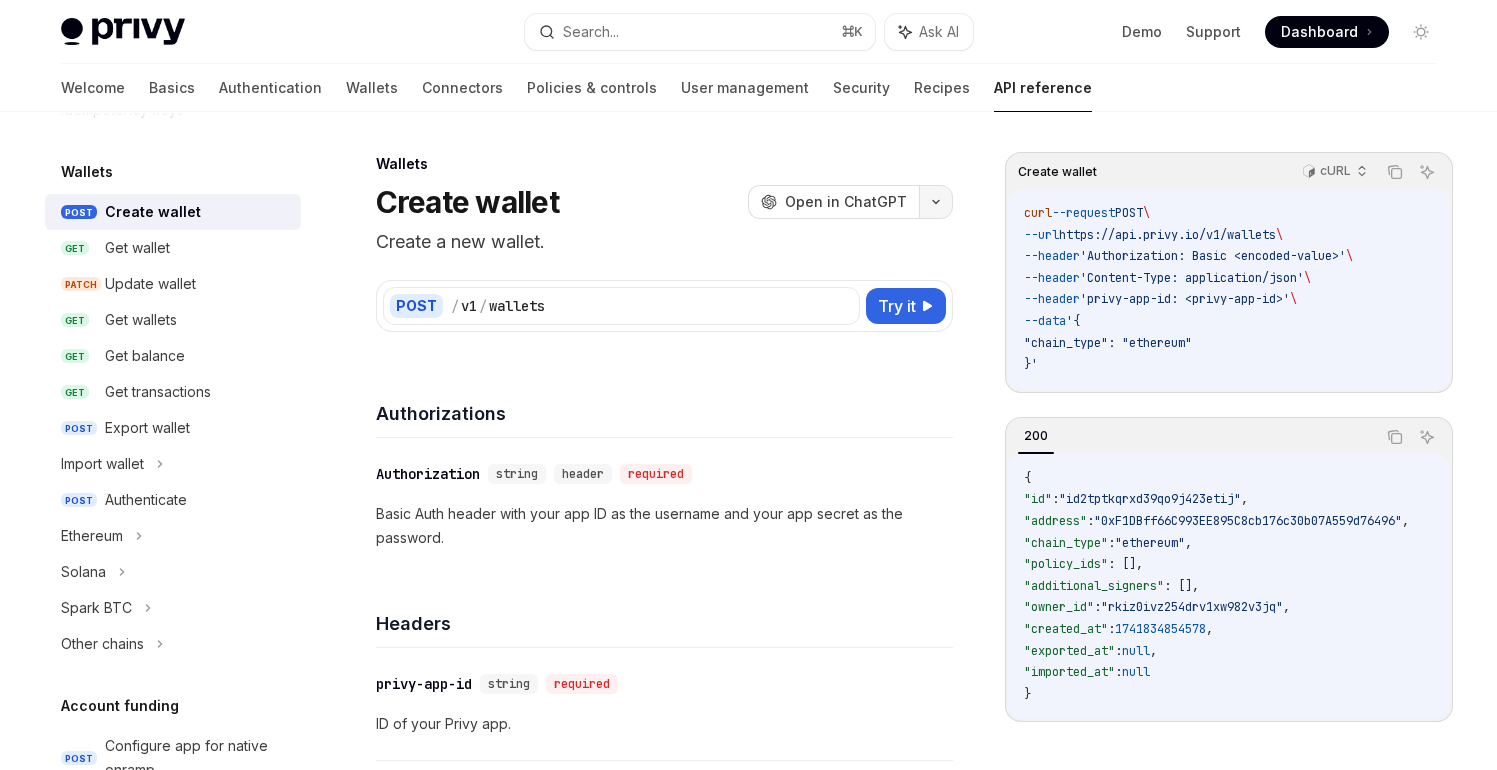 click 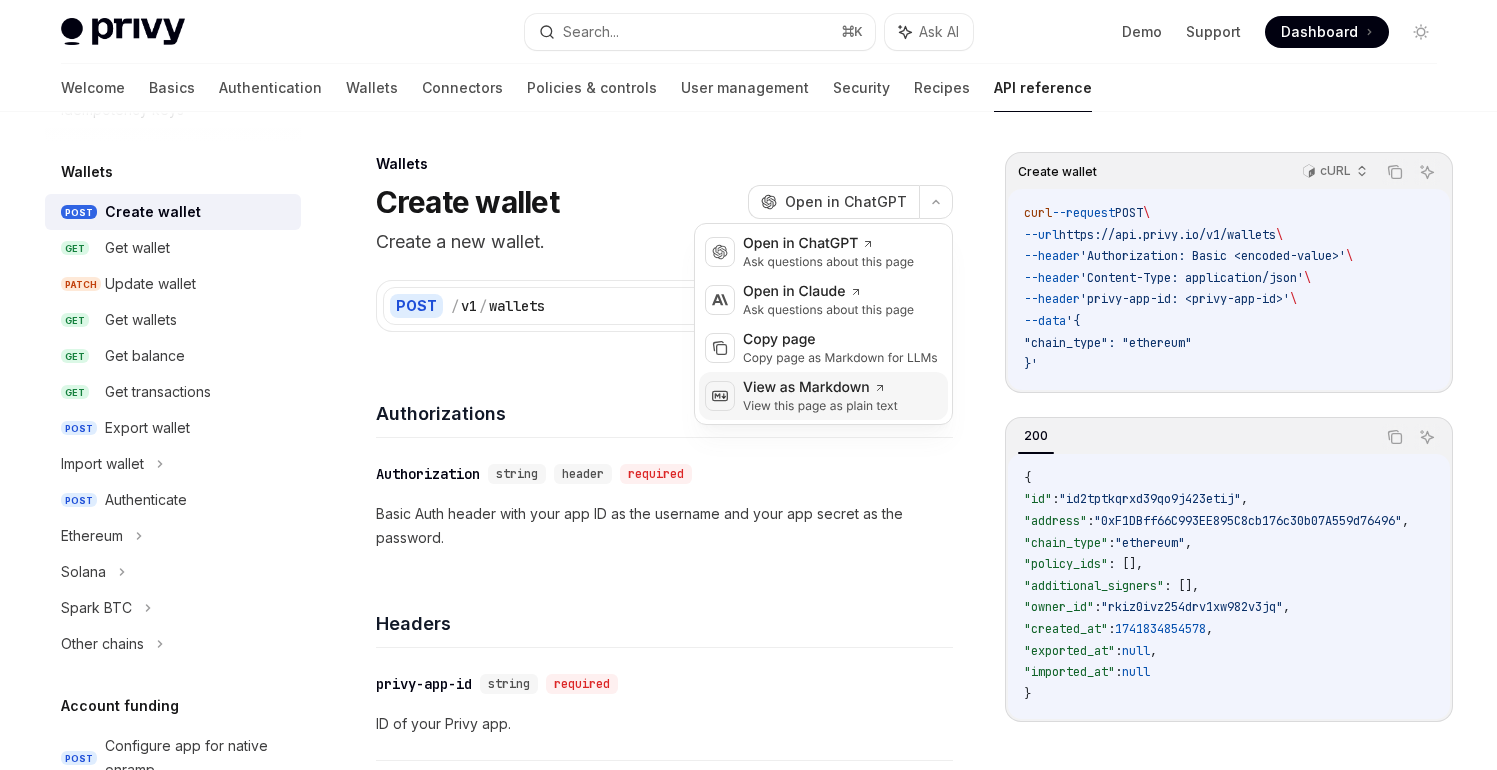 click on "View this page as plain text" at bounding box center [820, 406] 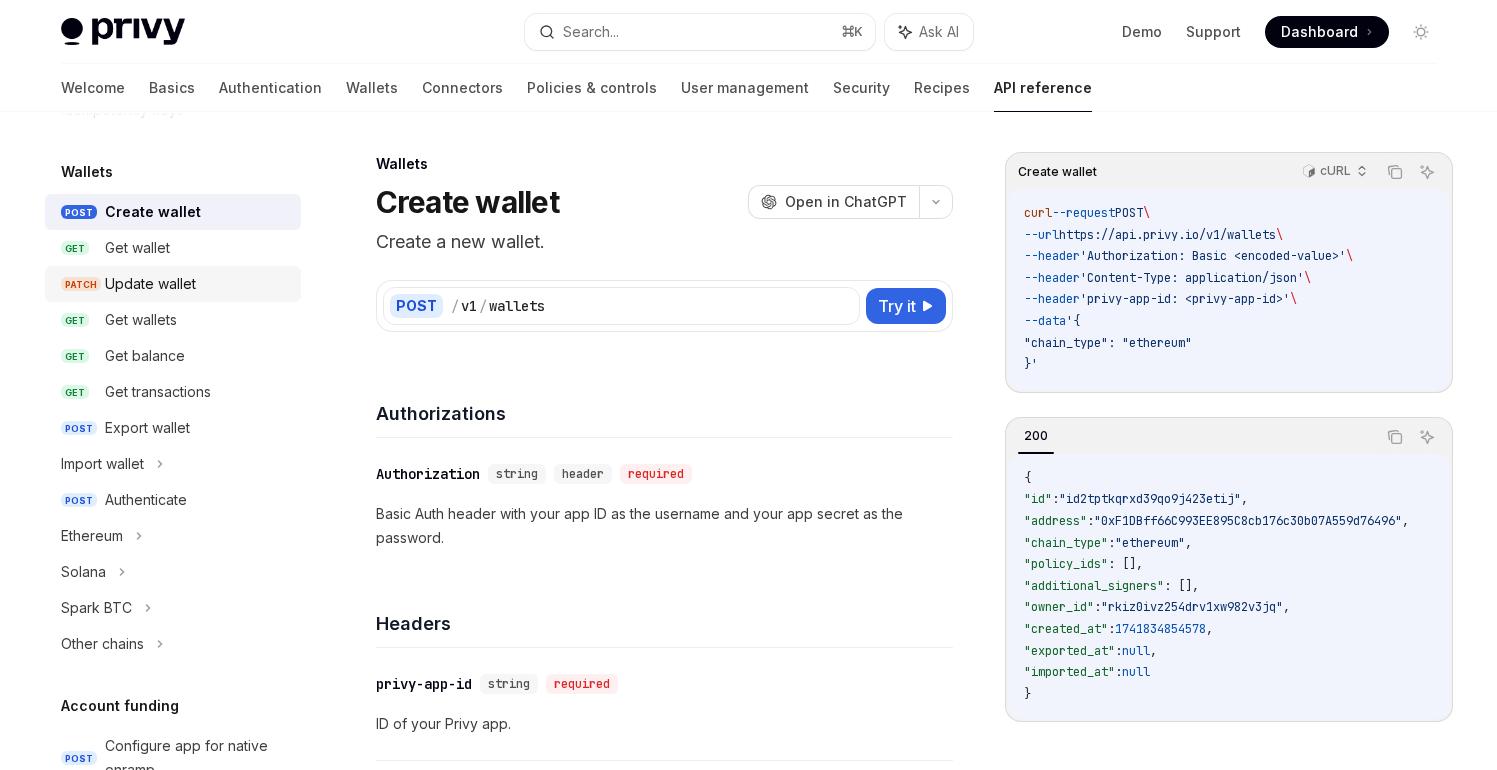 click on "Update wallet" at bounding box center [197, 284] 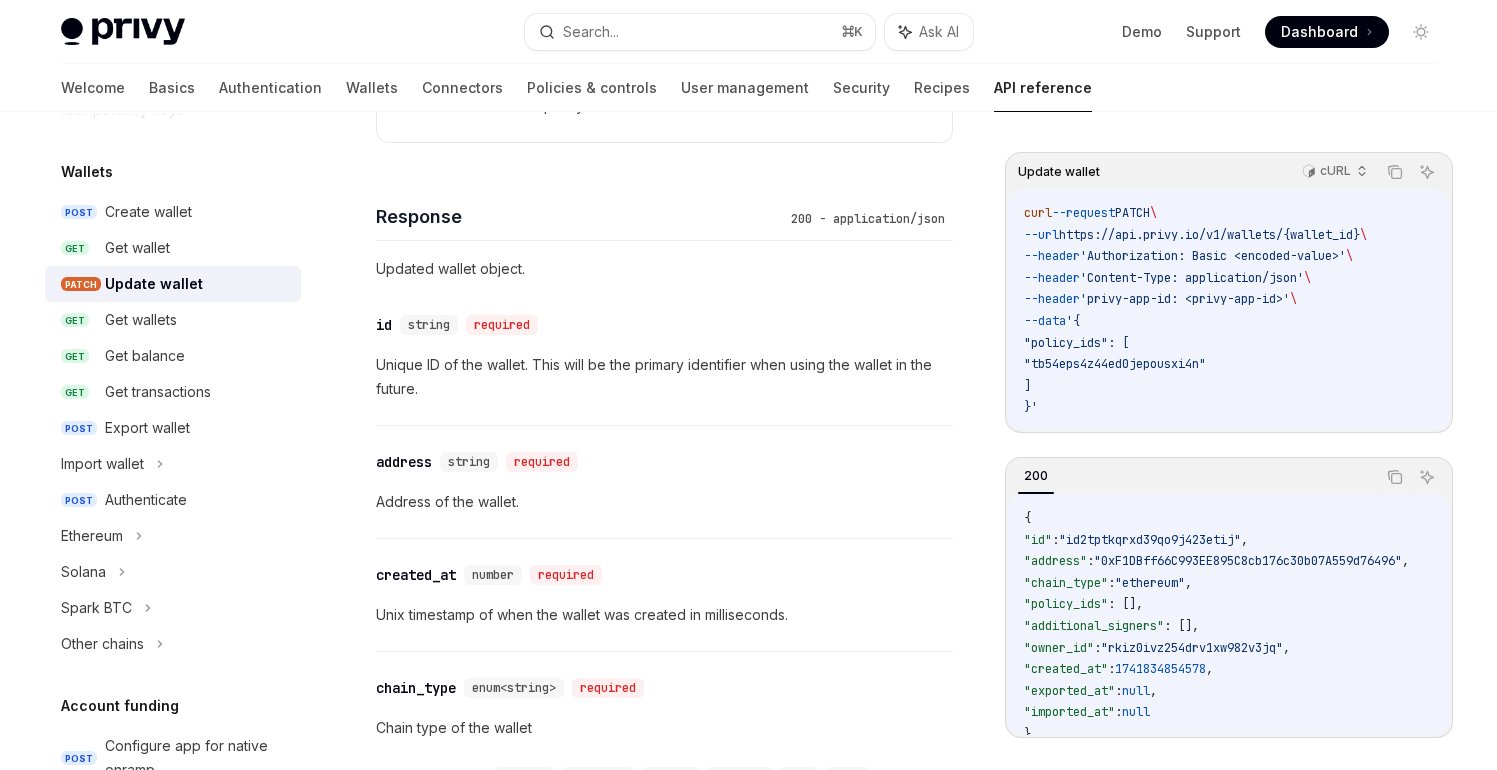 scroll, scrollTop: 1951, scrollLeft: 0, axis: vertical 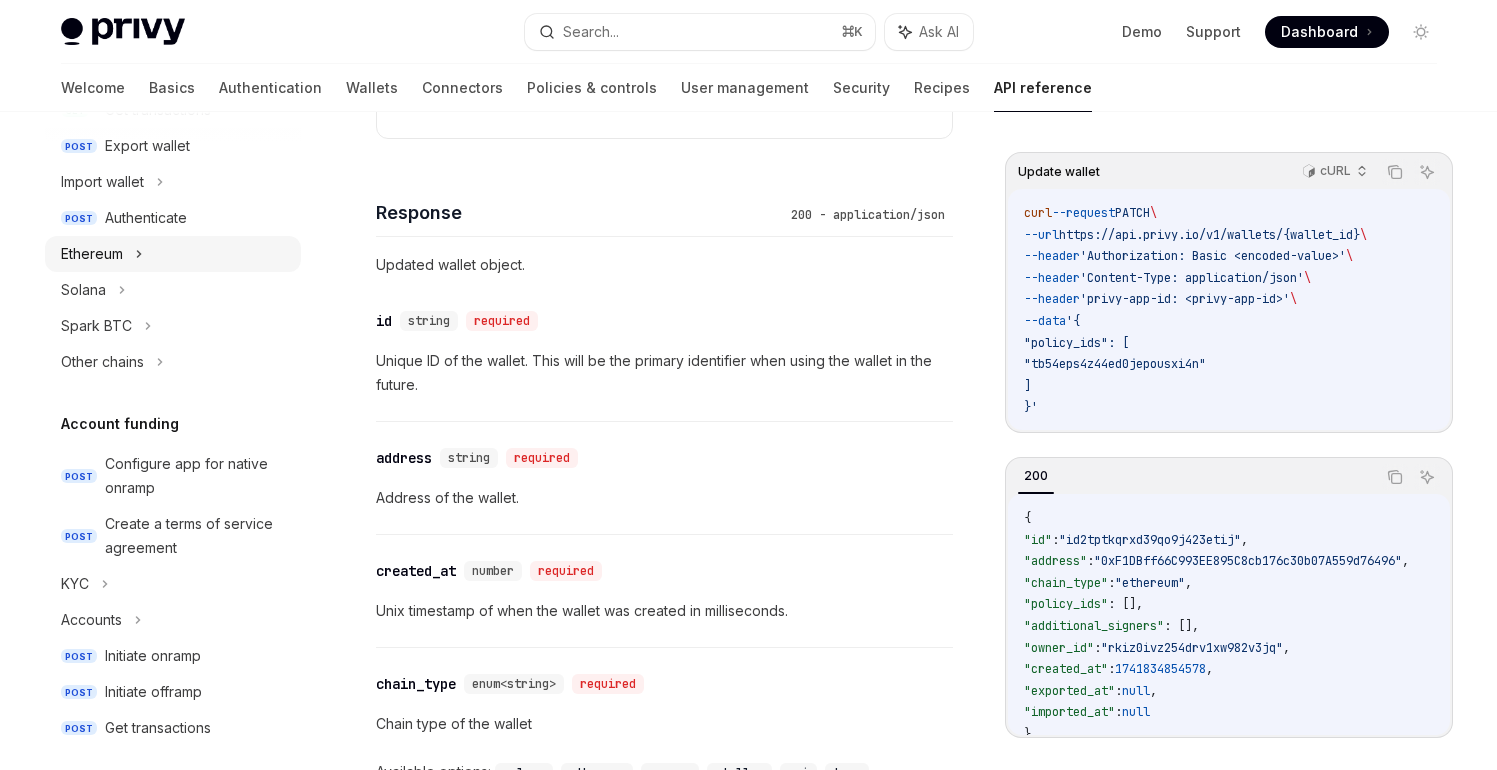 click on "Ethereum" at bounding box center [173, 254] 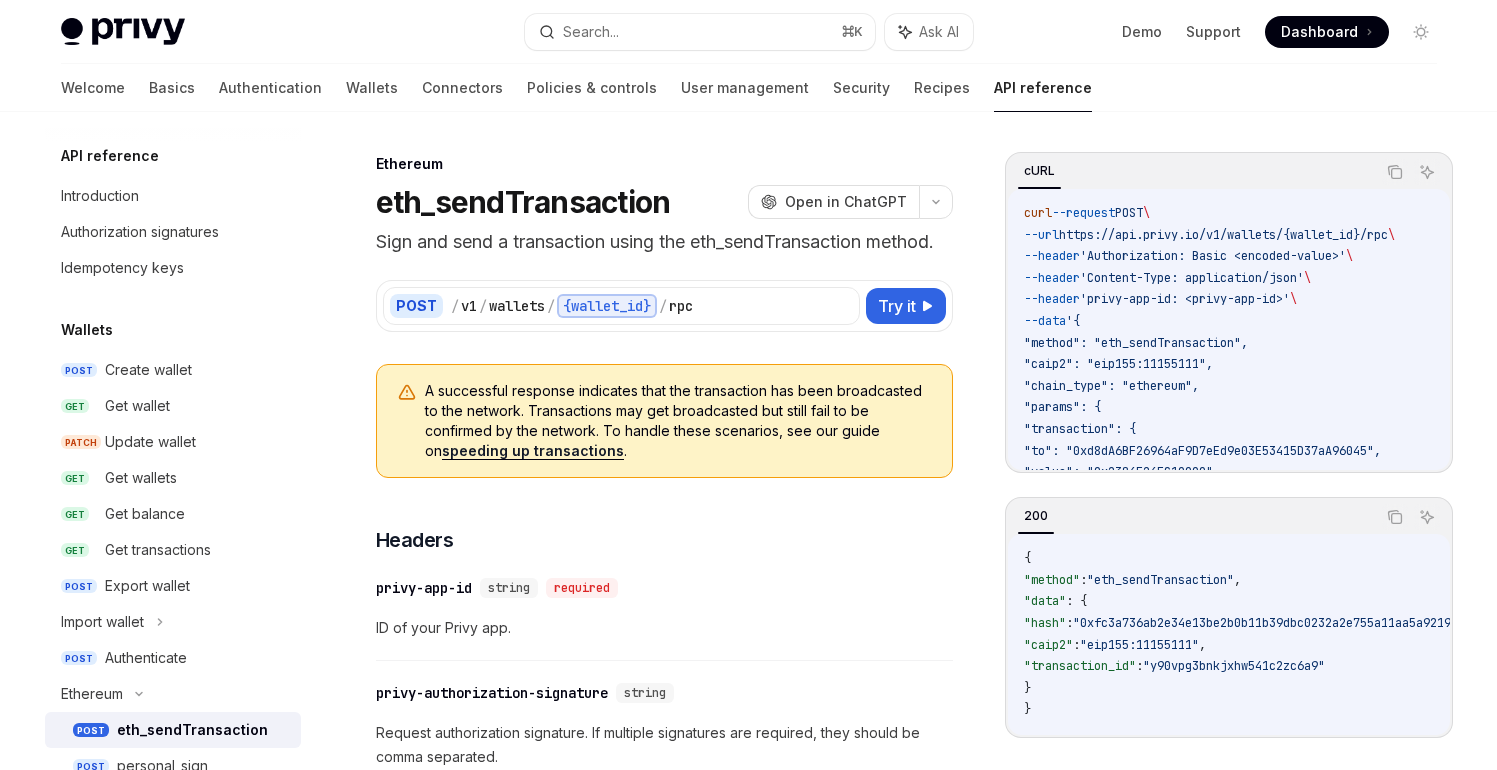 scroll, scrollTop: 0, scrollLeft: 0, axis: both 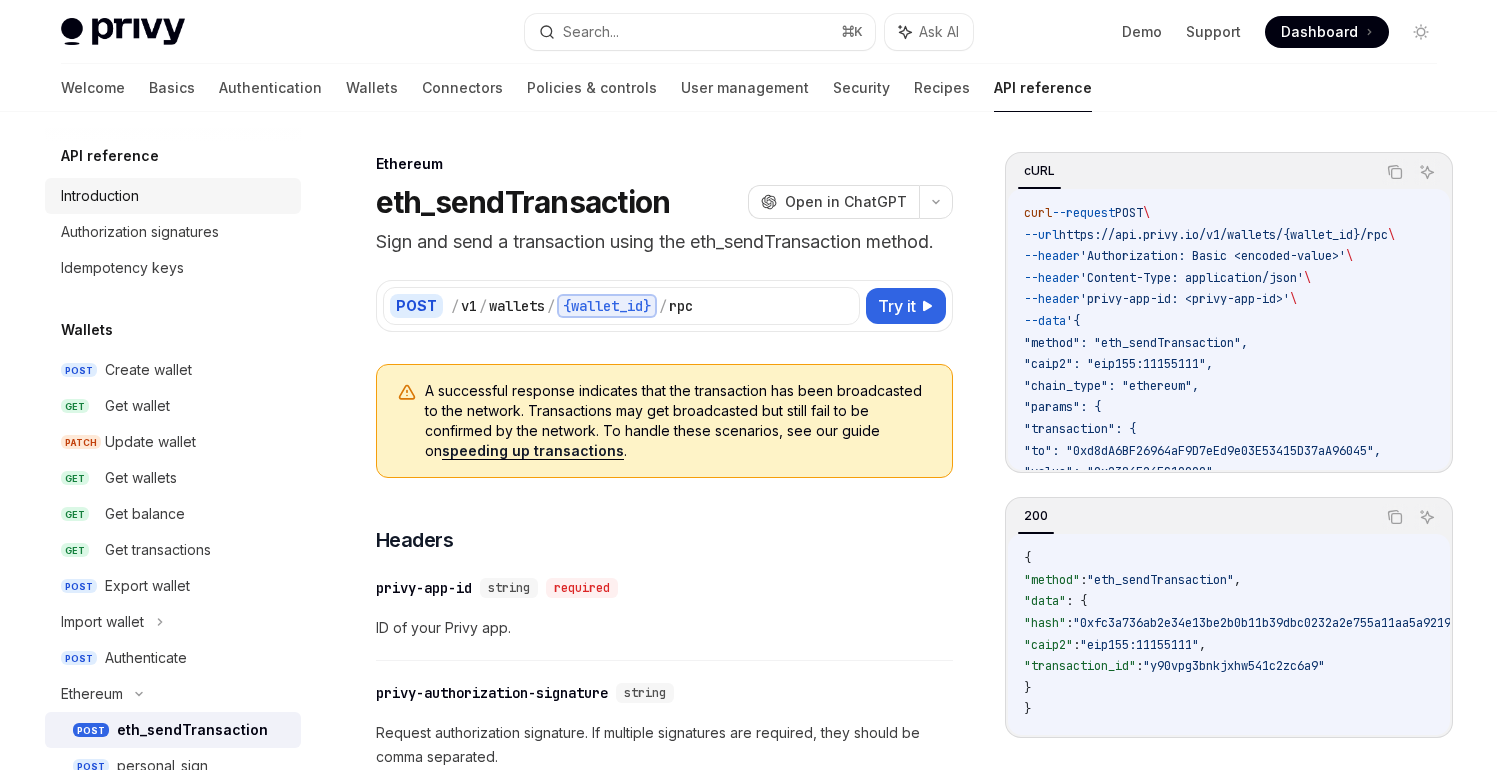 click on "Introduction" at bounding box center [100, 196] 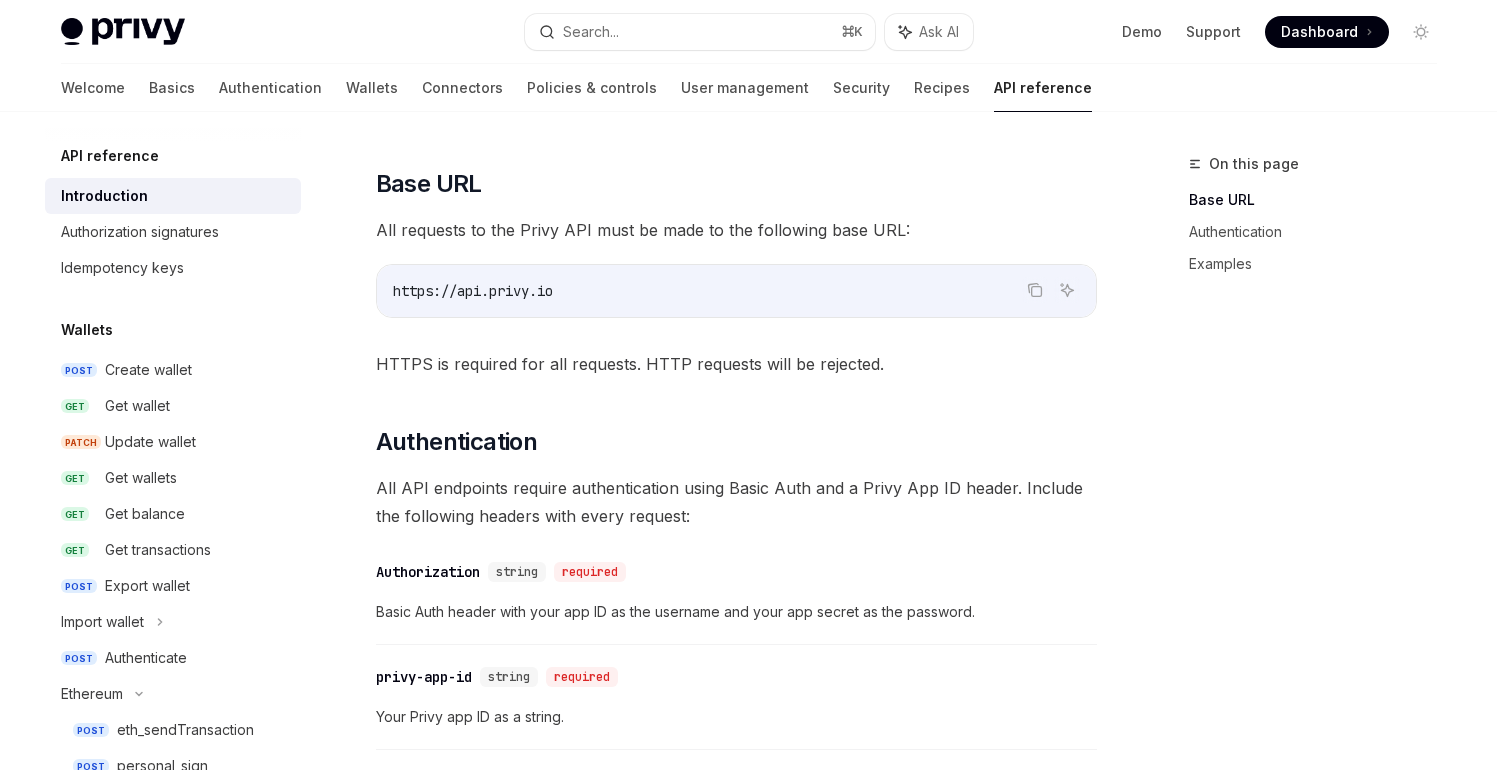scroll, scrollTop: 454, scrollLeft: 0, axis: vertical 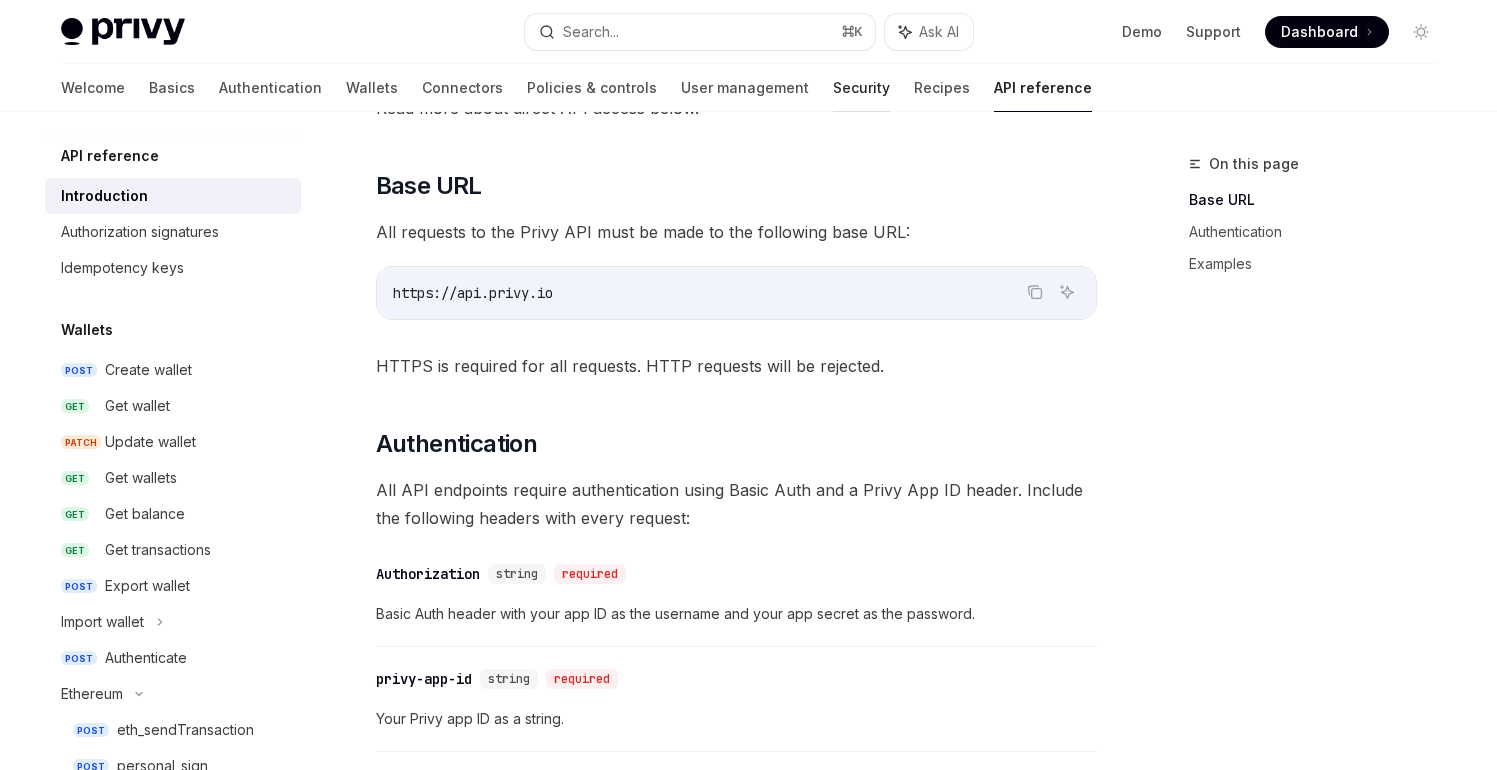 click on "Security" at bounding box center [861, 88] 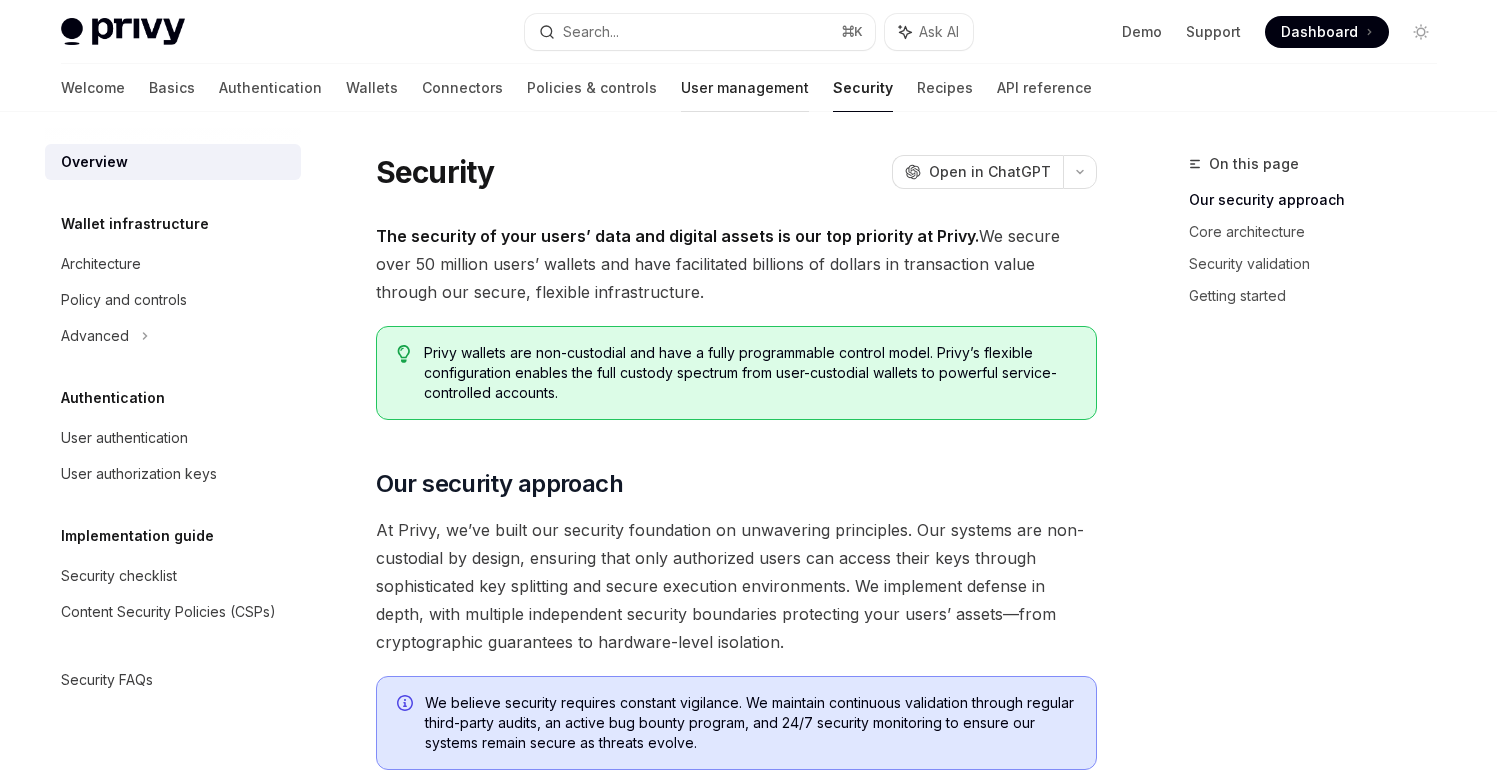 click on "User management" at bounding box center (745, 88) 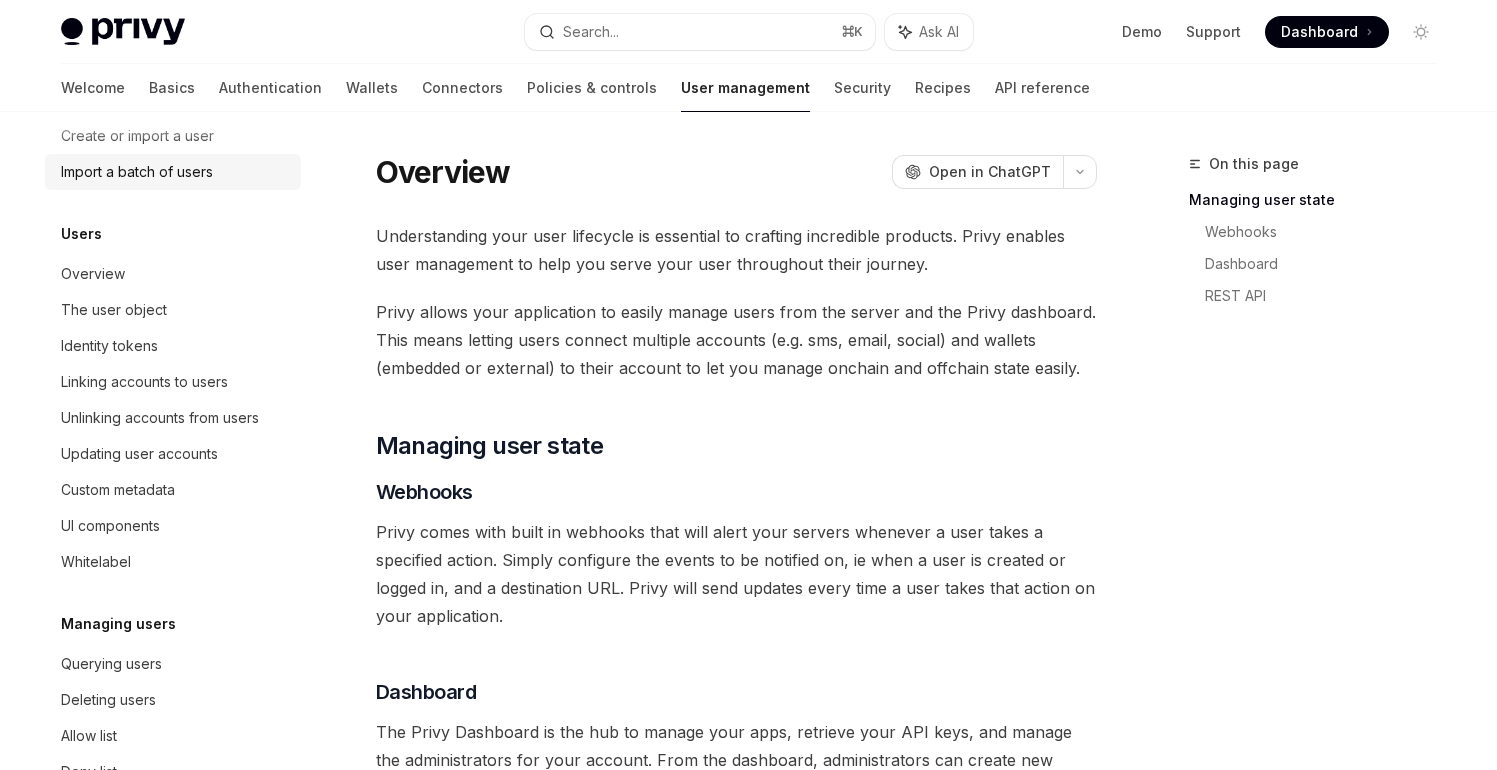scroll, scrollTop: 183, scrollLeft: 0, axis: vertical 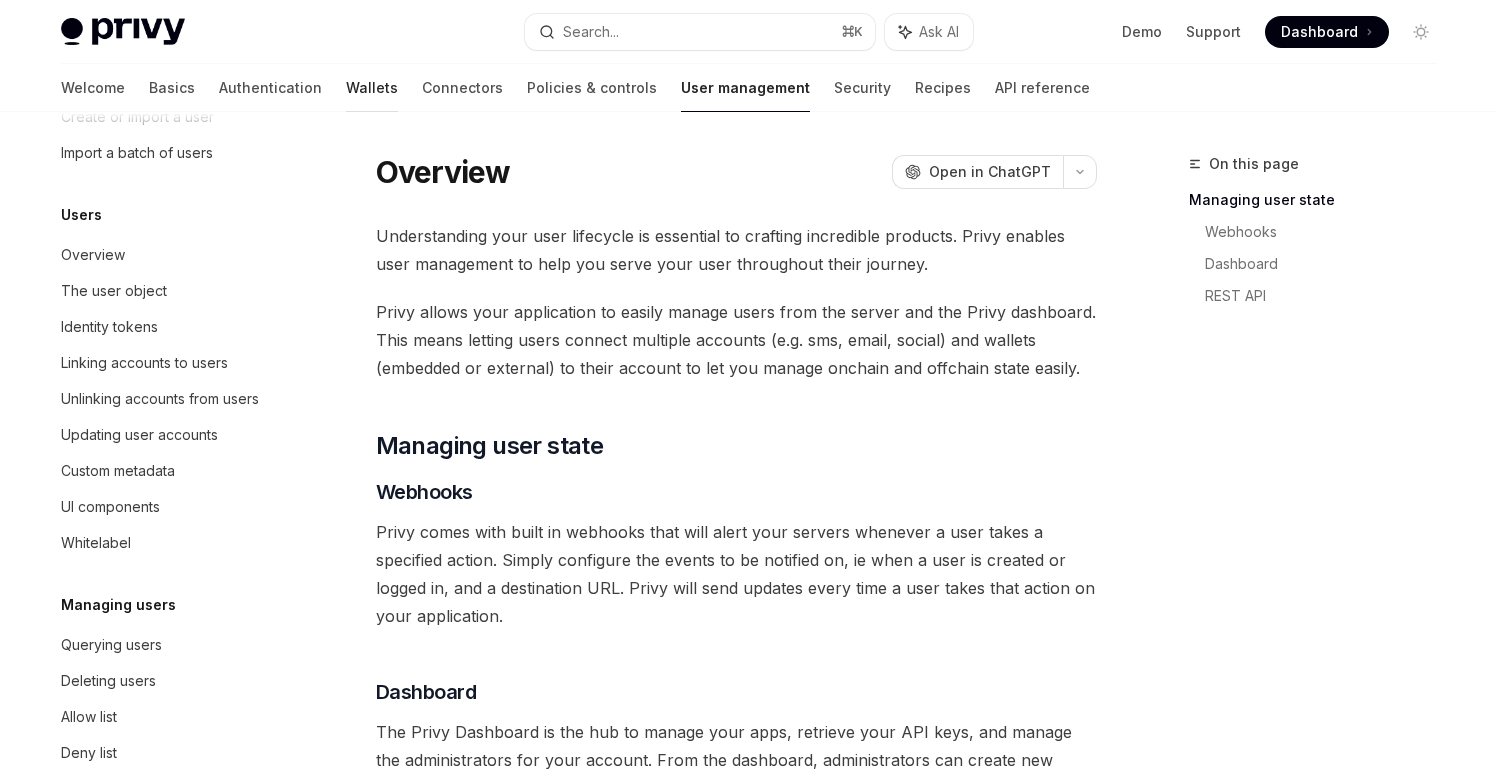 click on "Wallets" at bounding box center (372, 88) 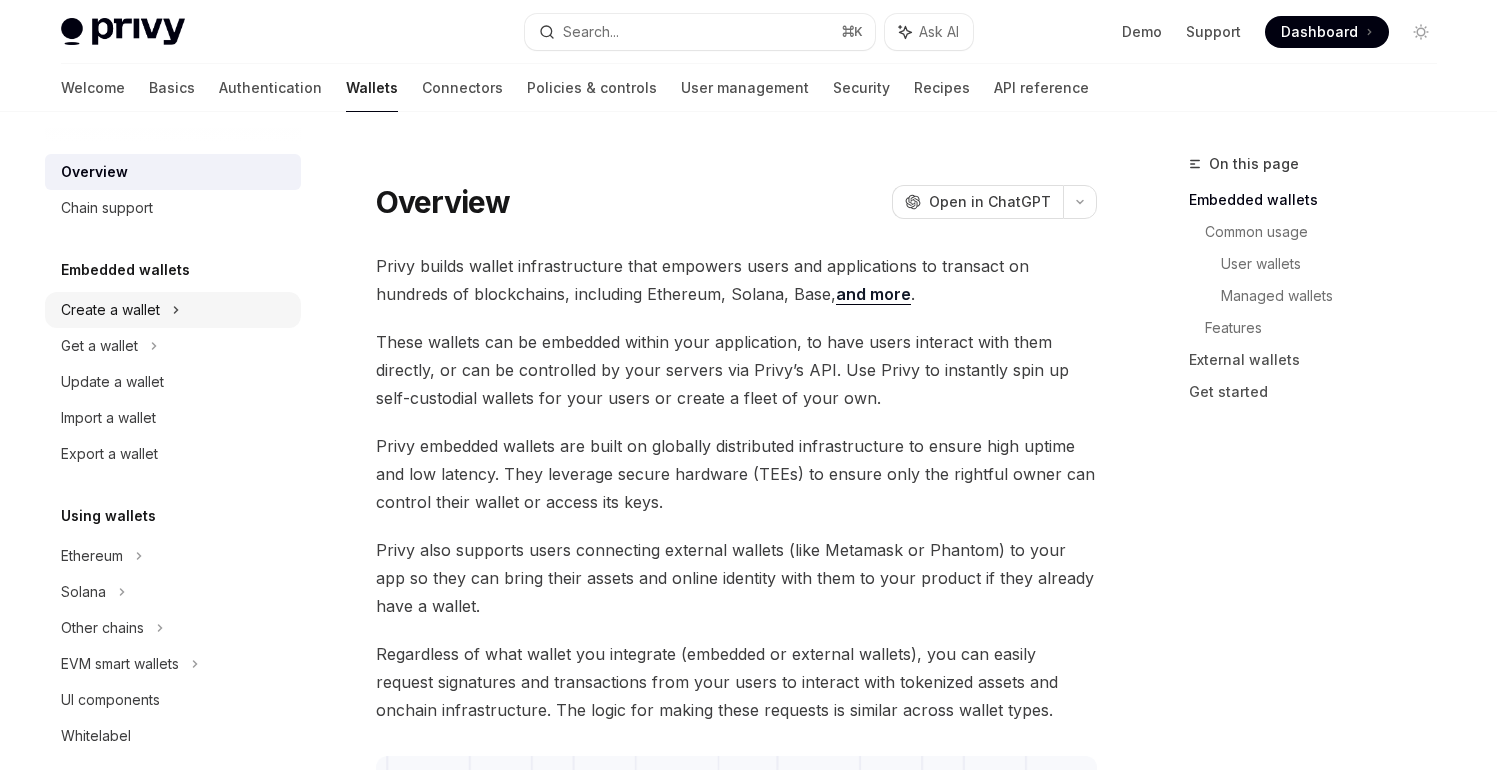 click on "Create a wallet" at bounding box center [173, 310] 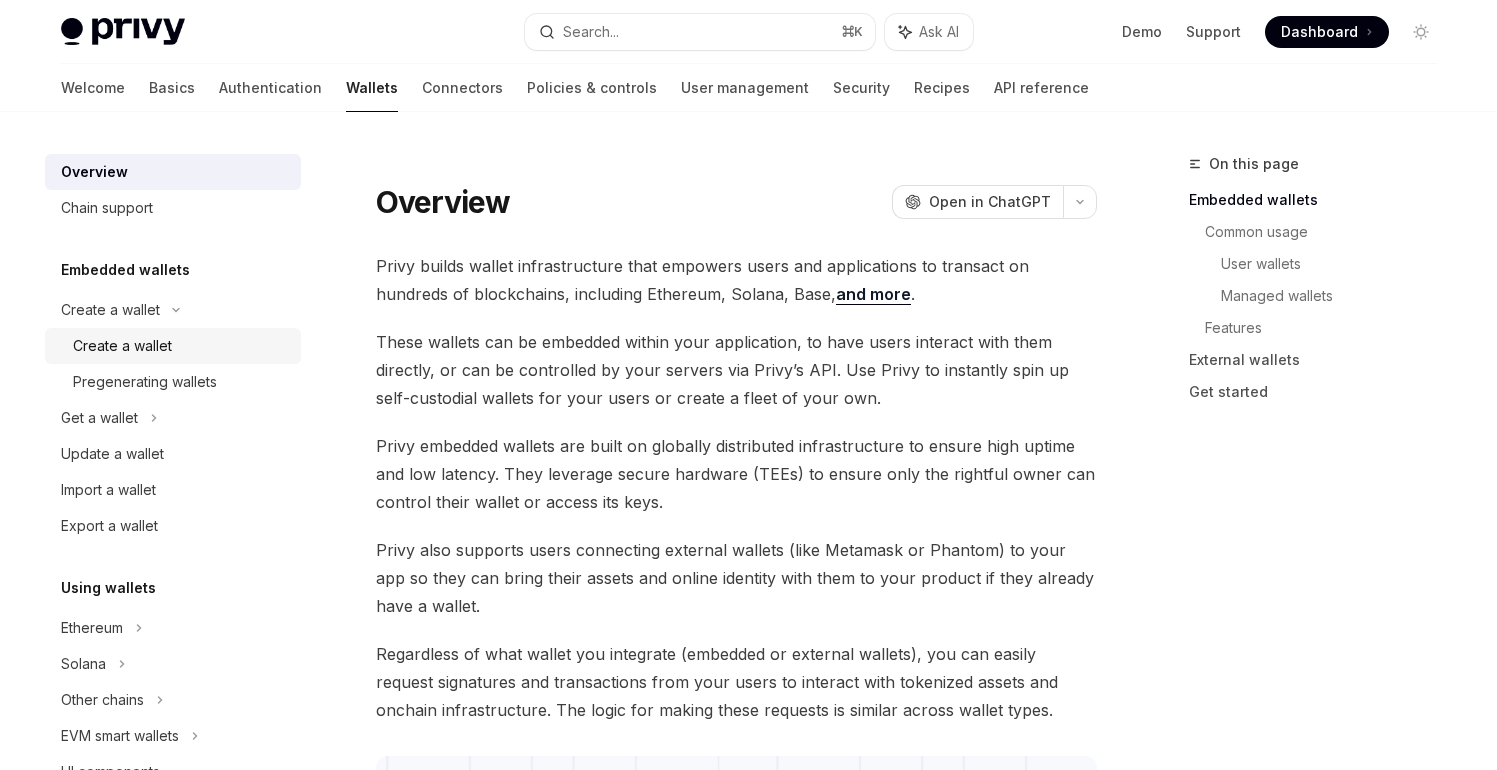 click on "Create a wallet" at bounding box center [122, 346] 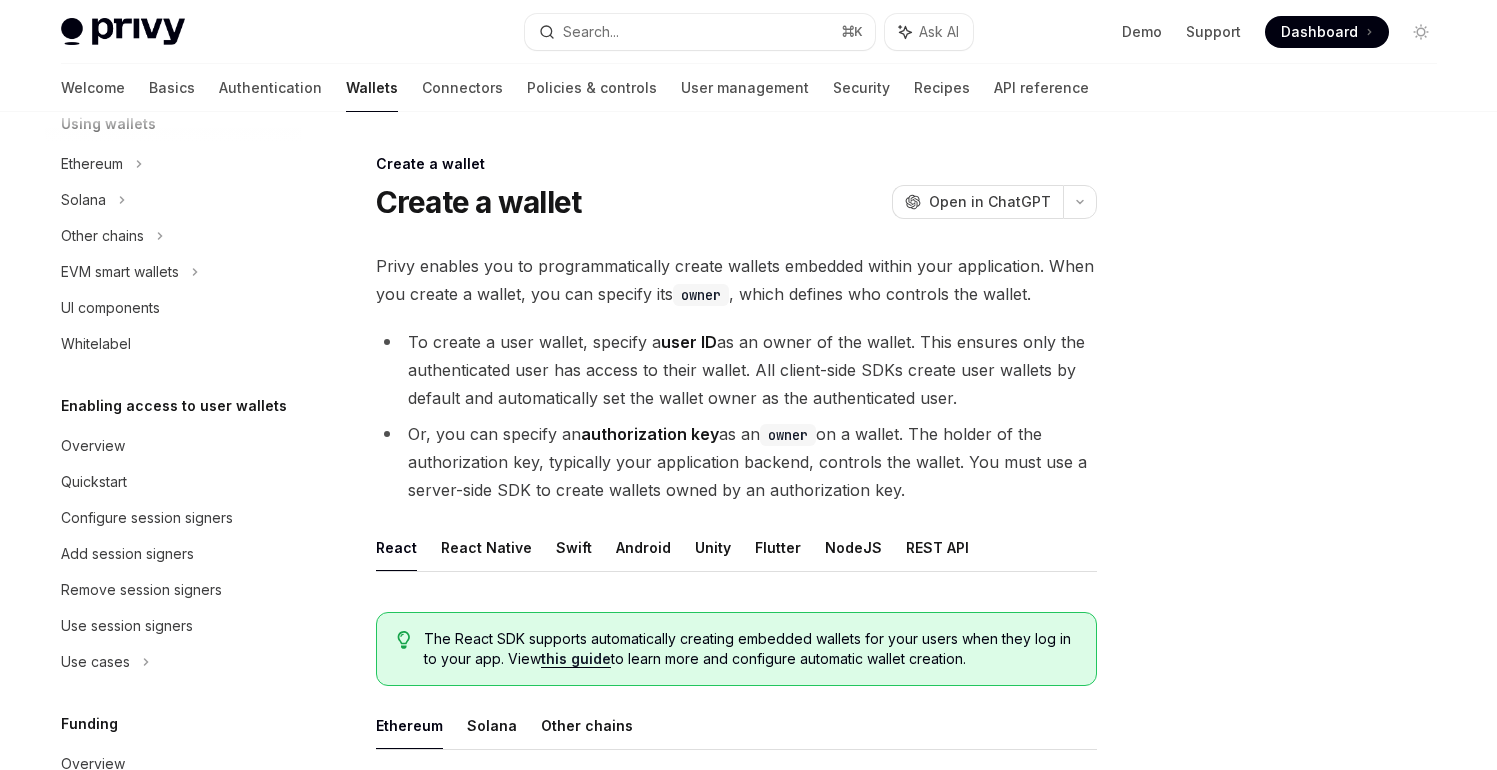 scroll, scrollTop: 467, scrollLeft: 0, axis: vertical 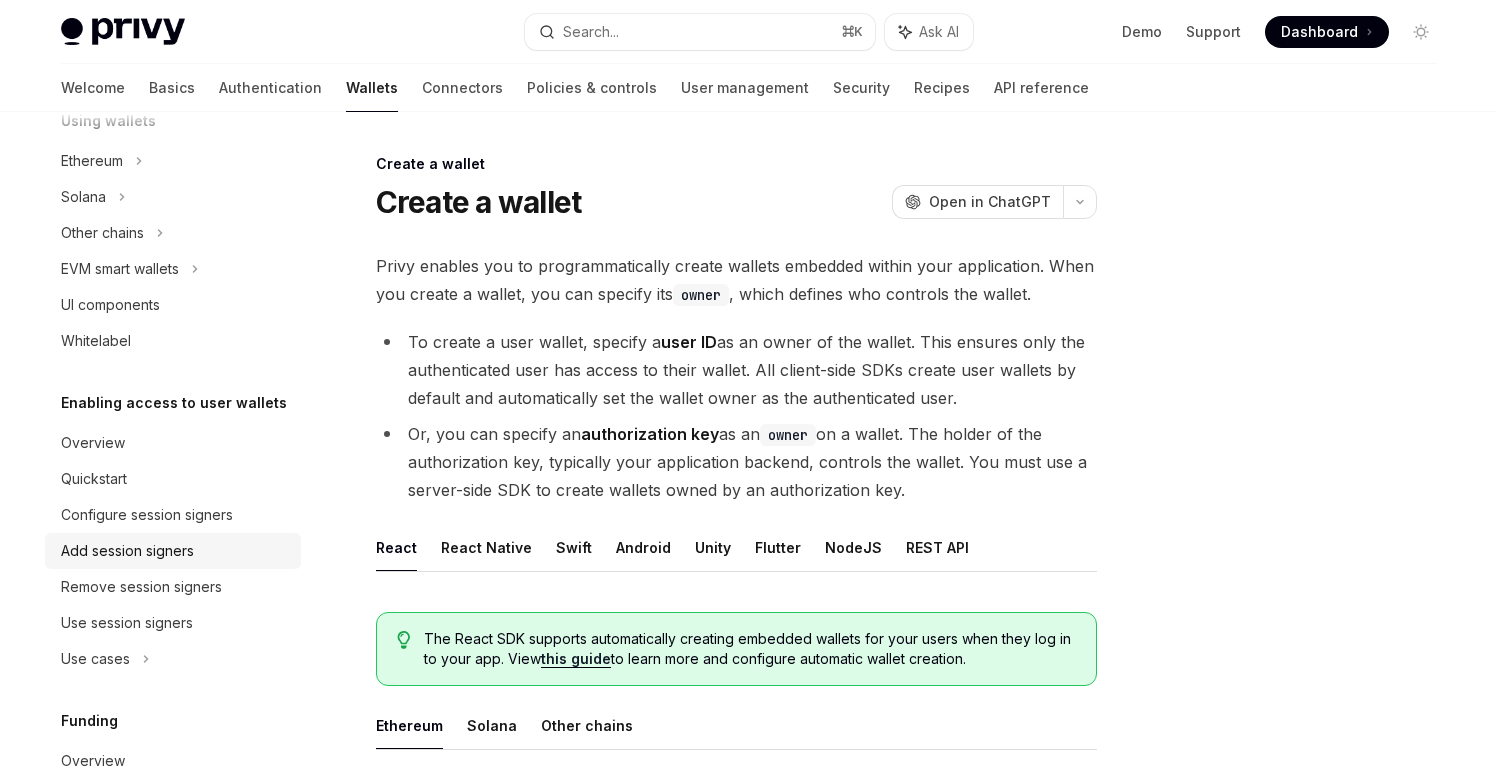 click on "Add session signers" at bounding box center (127, 551) 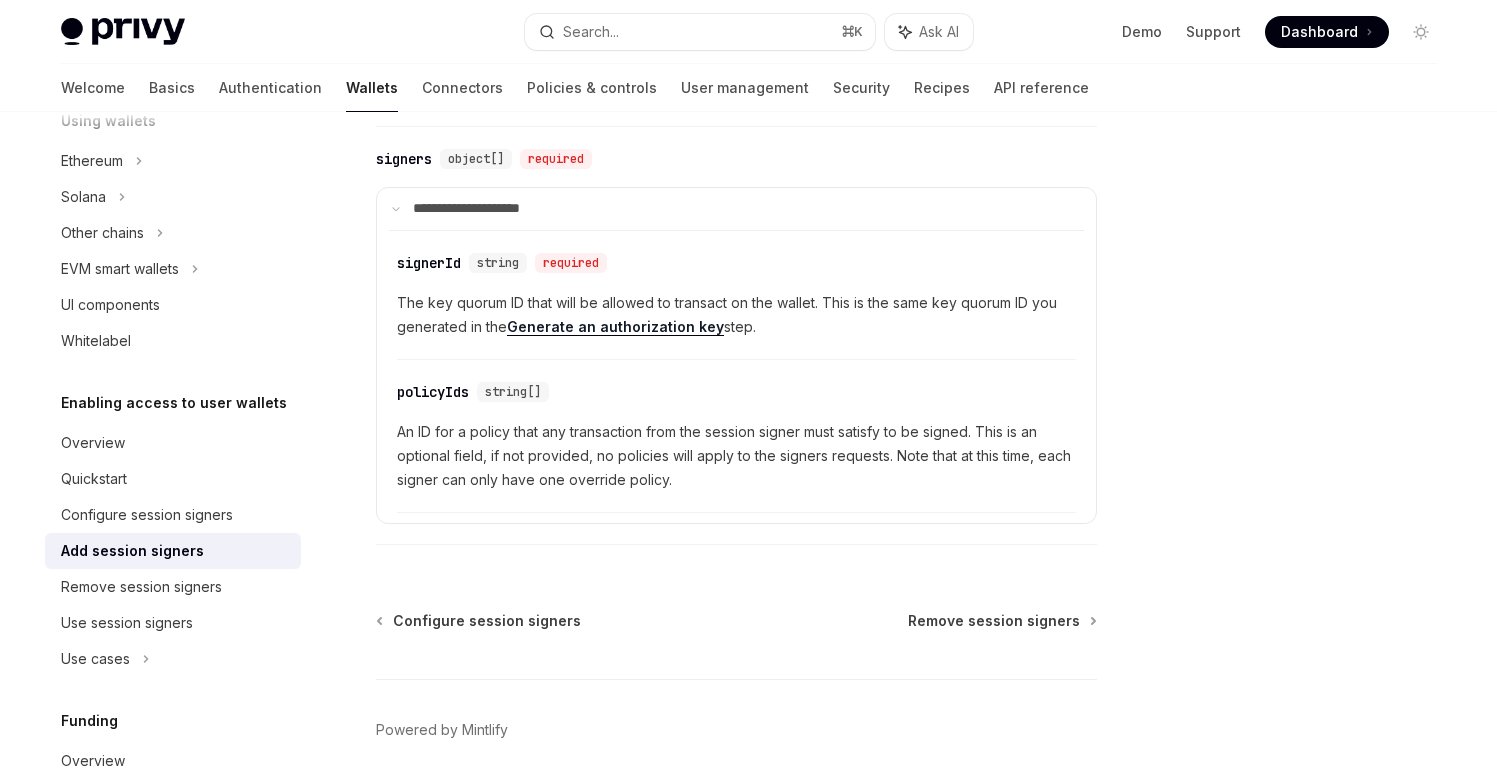 scroll, scrollTop: 965, scrollLeft: 0, axis: vertical 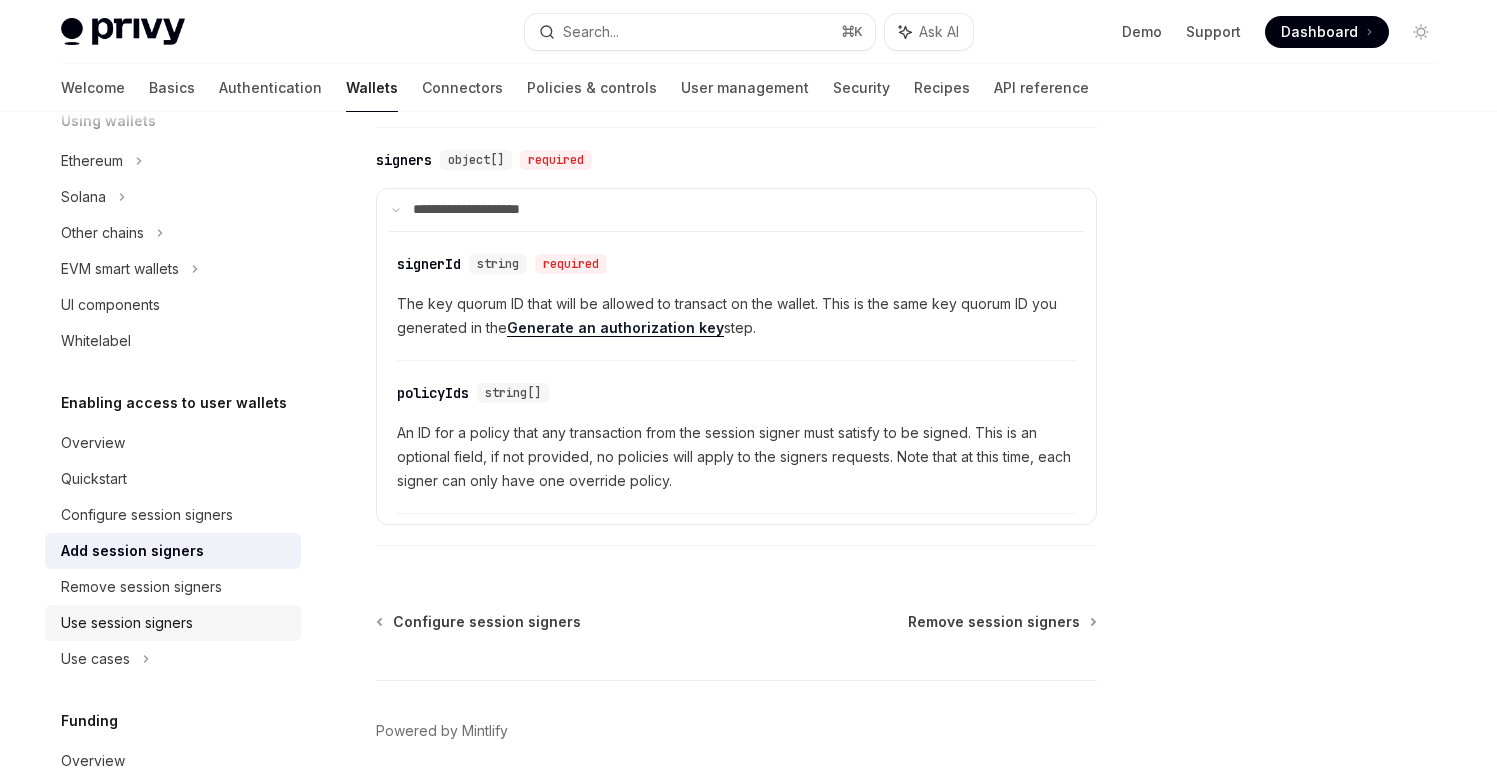 click on "Use session signers" at bounding box center [127, 623] 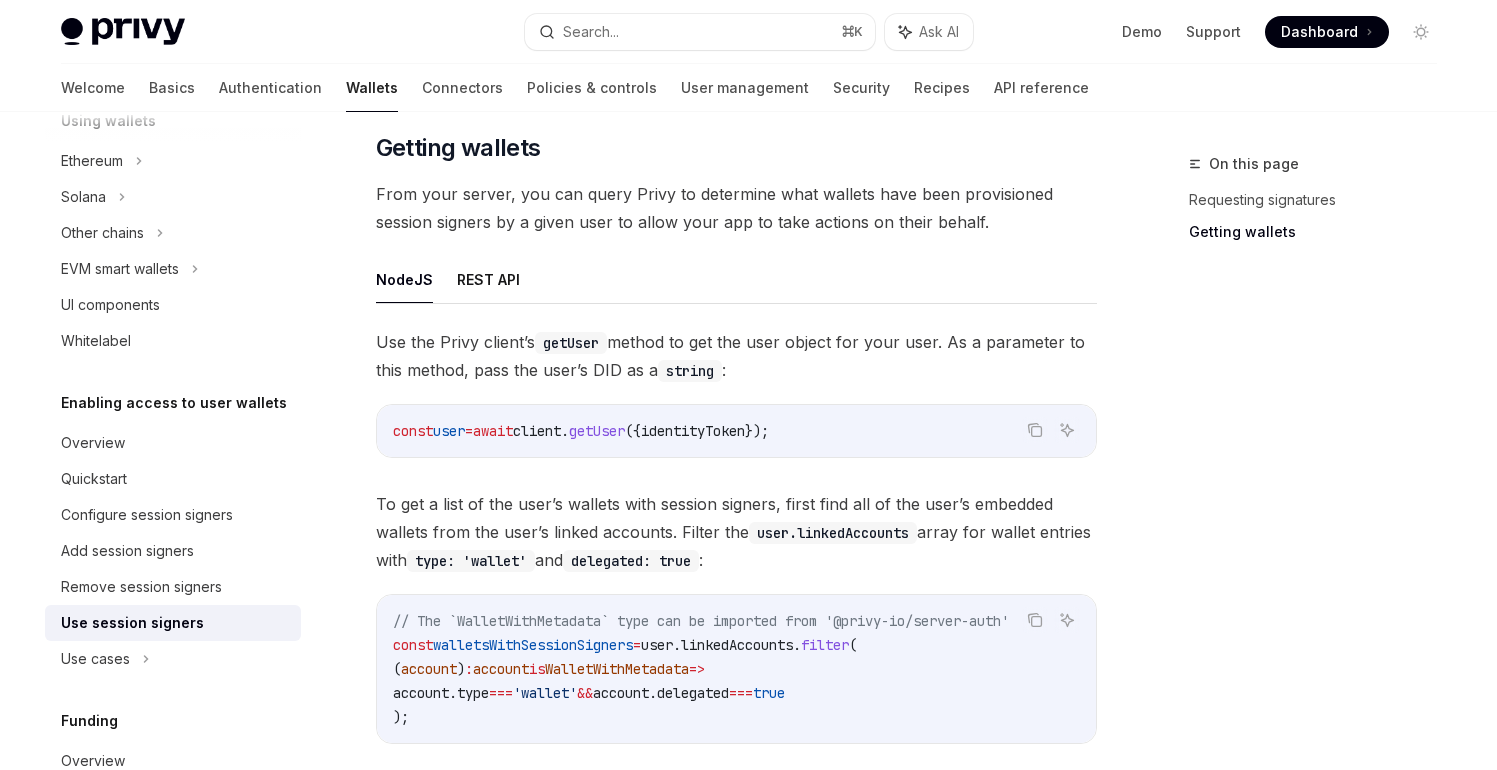 scroll, scrollTop: 653, scrollLeft: 0, axis: vertical 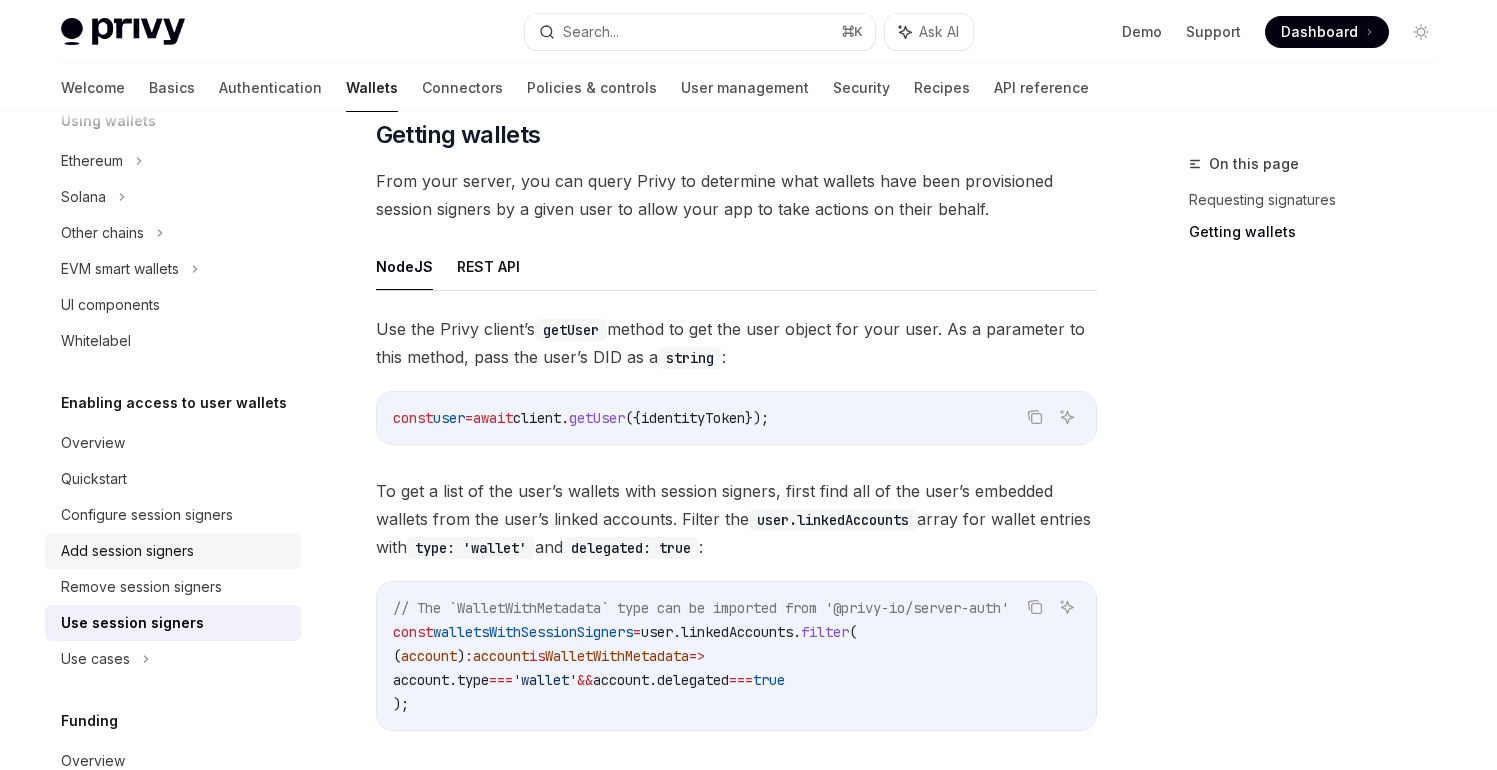 click on "Add session signers" at bounding box center (127, 551) 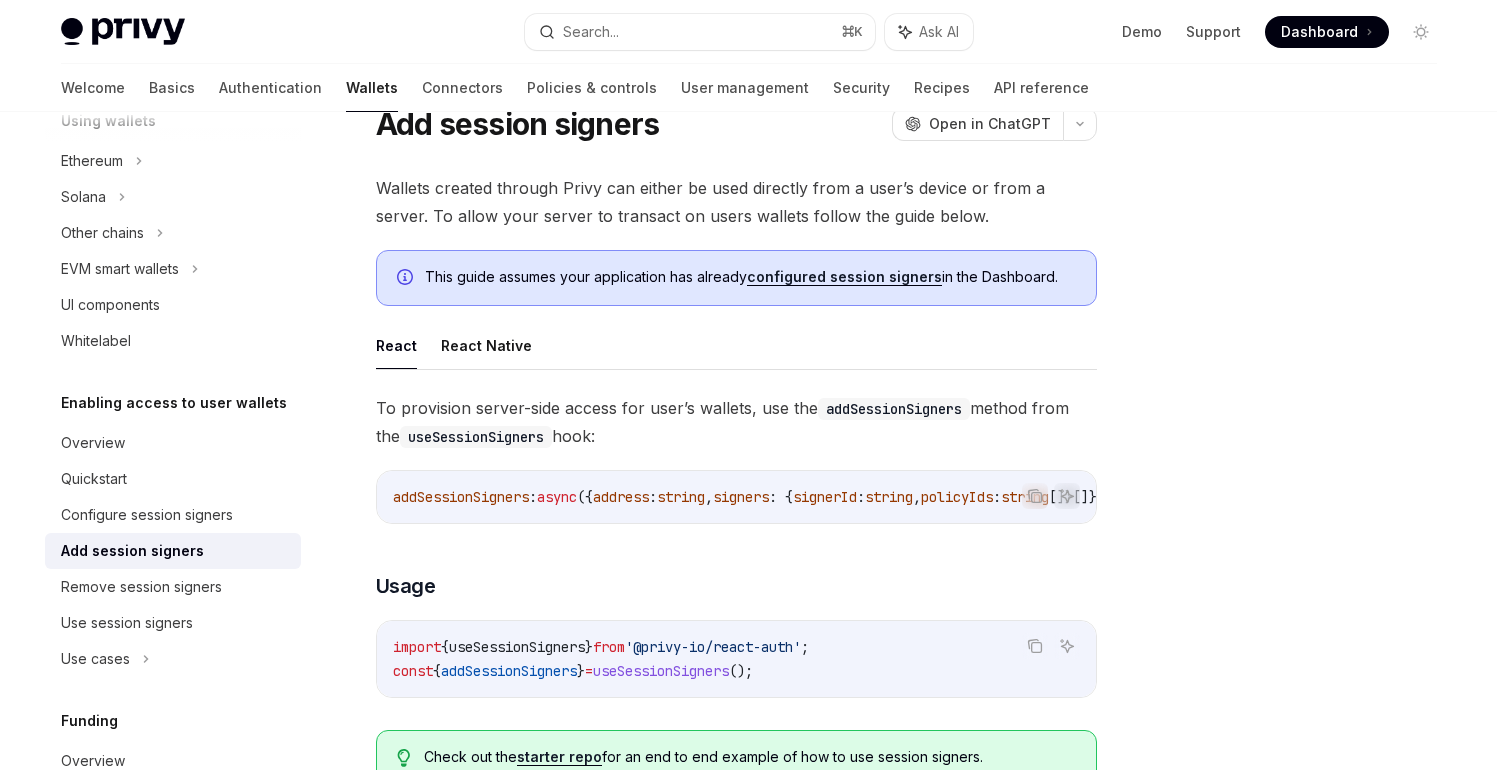 scroll, scrollTop: 0, scrollLeft: 0, axis: both 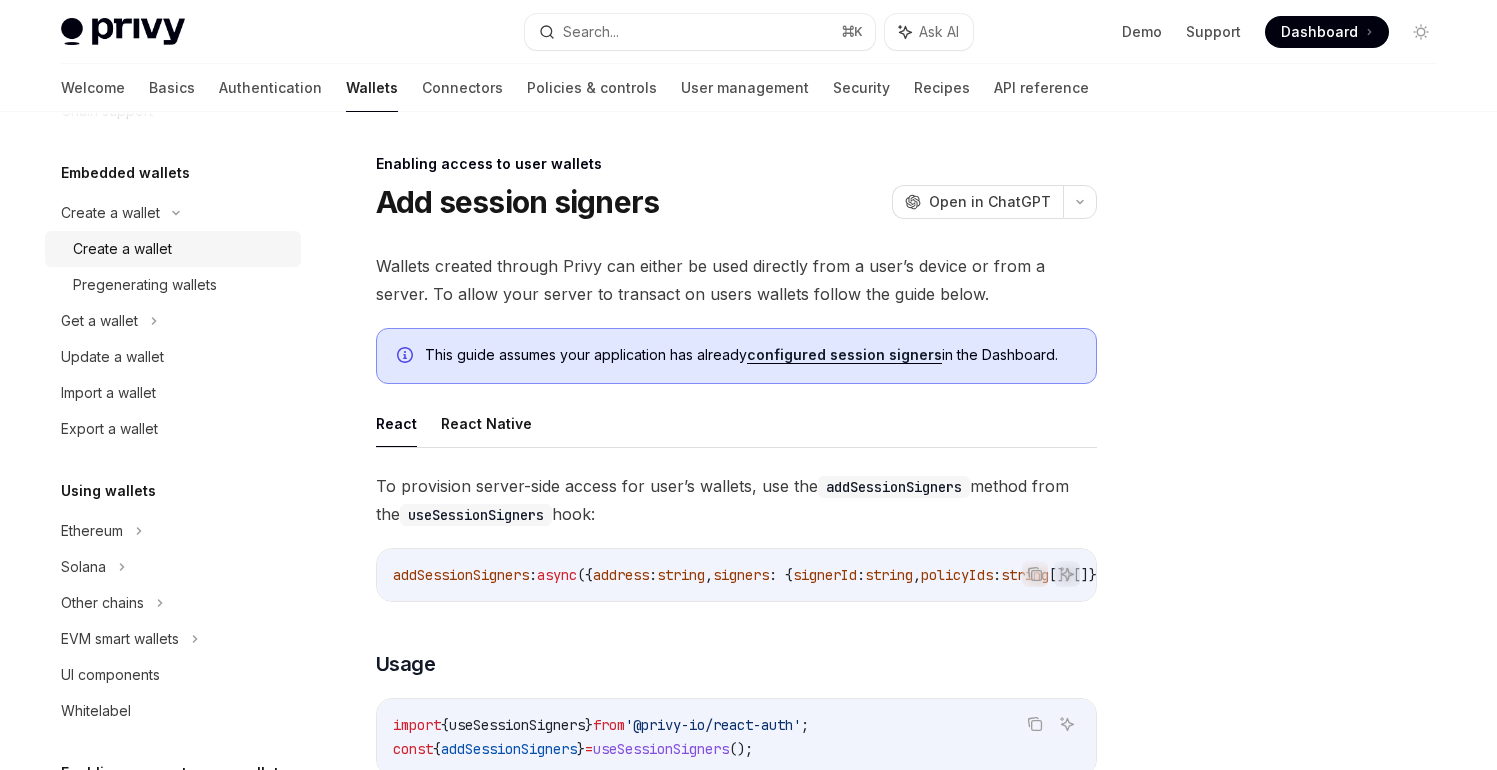 click on "Create a wallet" at bounding box center (122, 249) 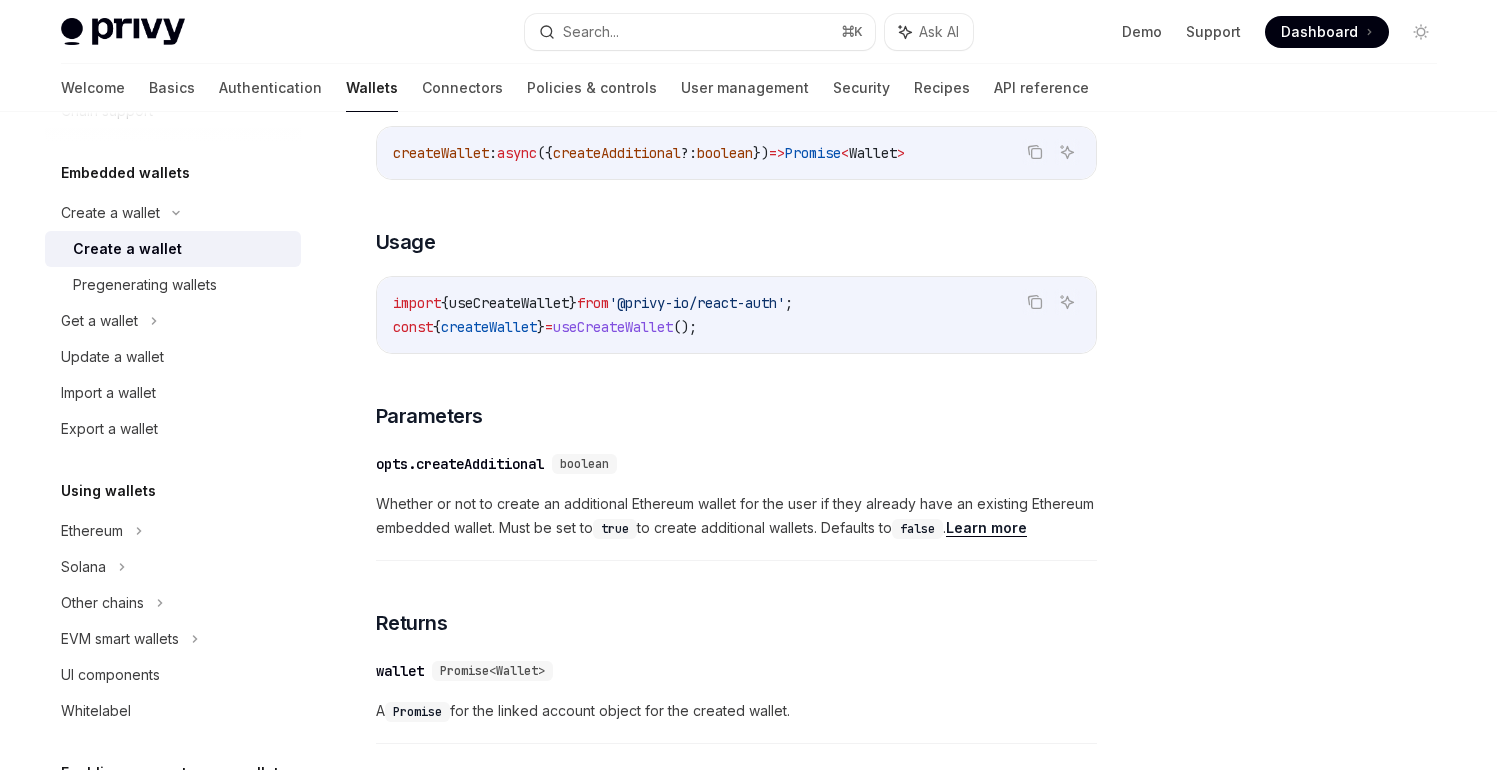 scroll, scrollTop: 726, scrollLeft: 0, axis: vertical 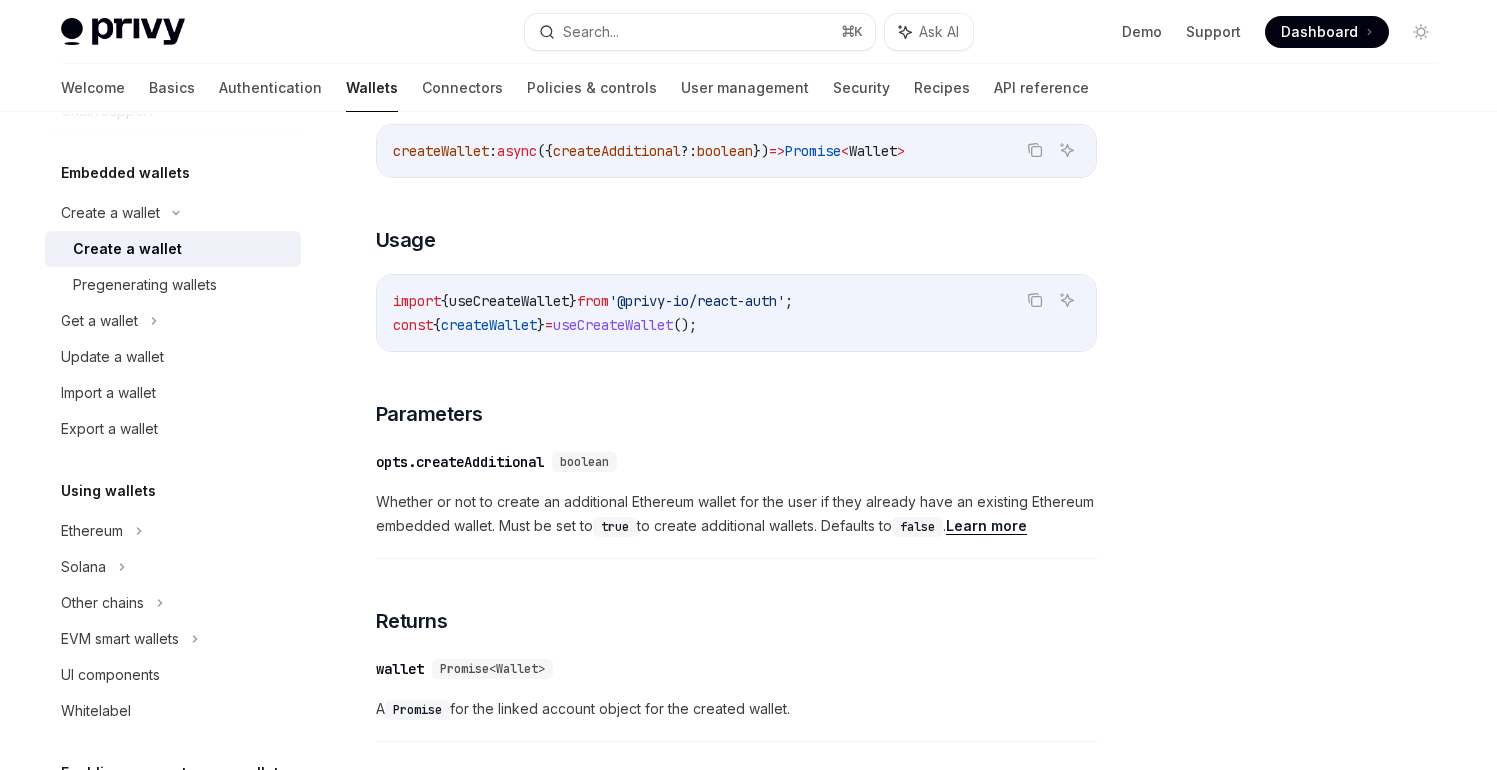 click on "Learn more" at bounding box center [986, 526] 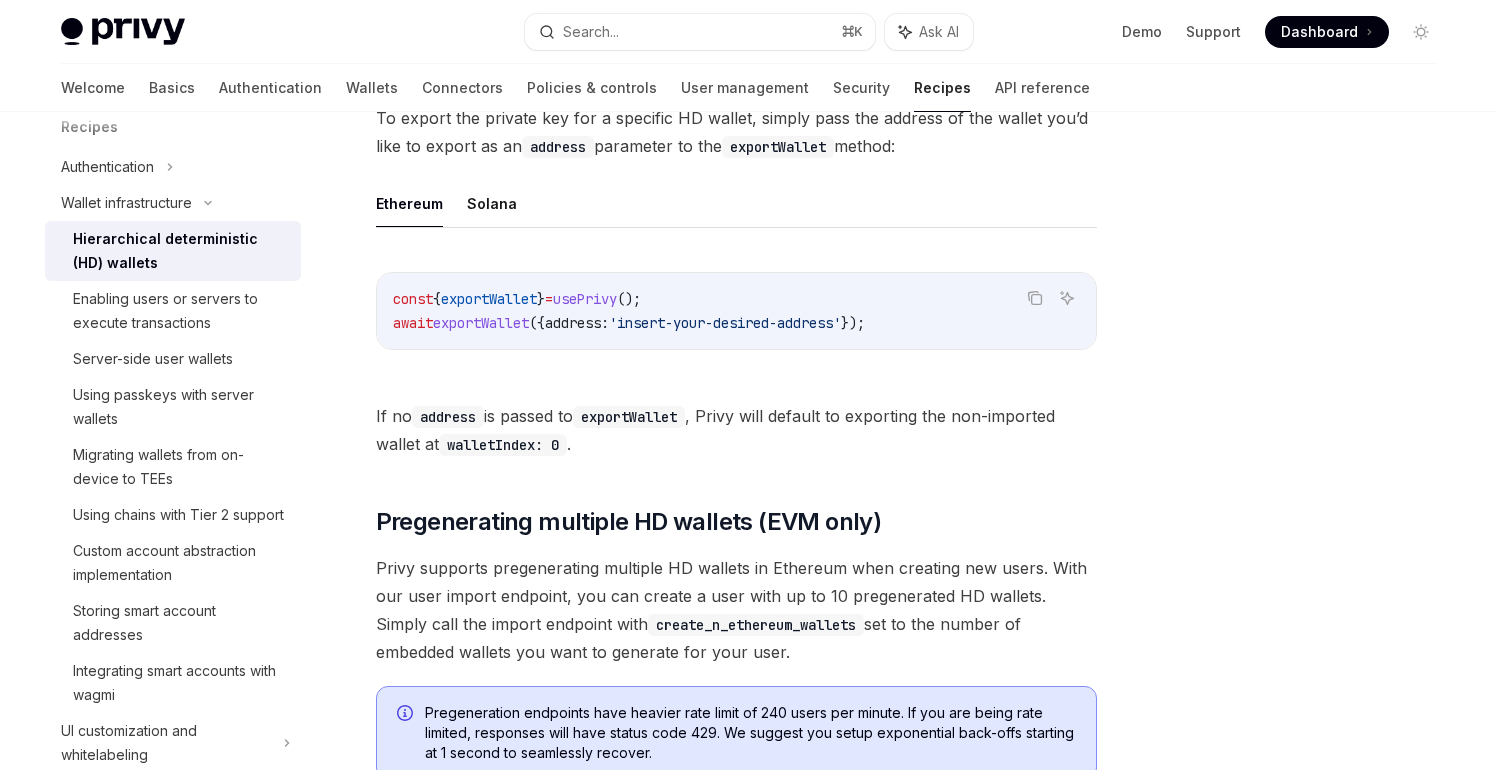 scroll, scrollTop: 5003, scrollLeft: 0, axis: vertical 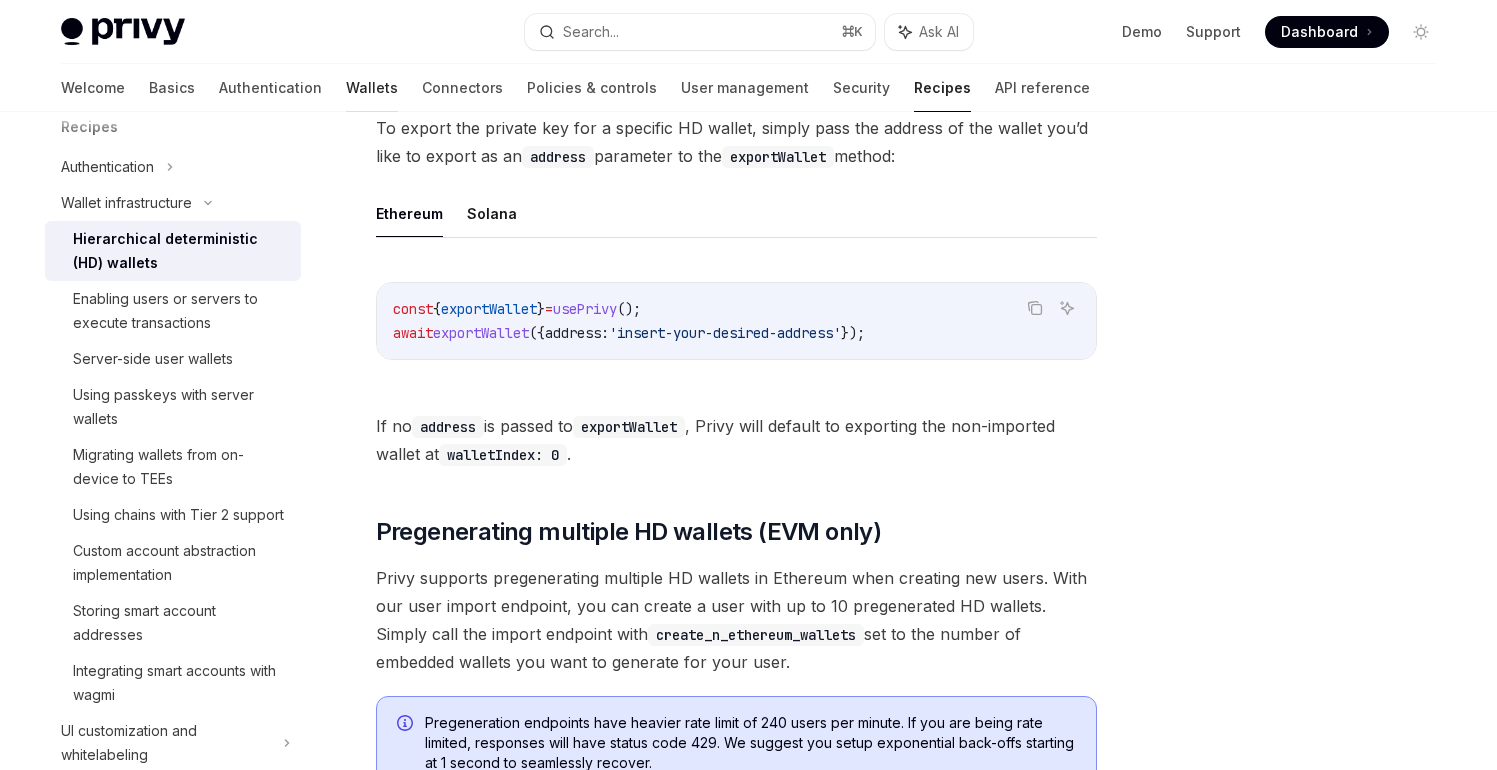 click on "Wallets" at bounding box center [372, 88] 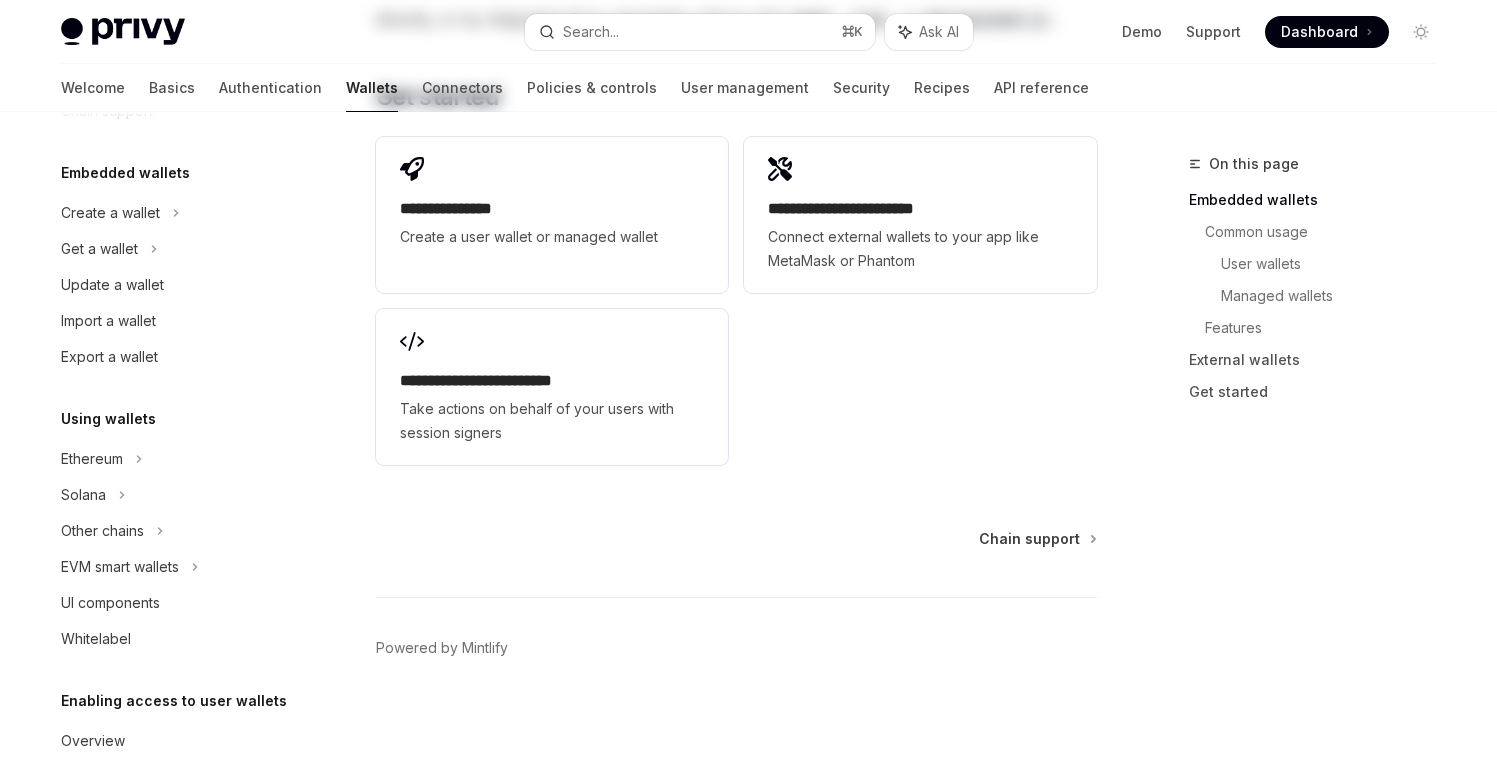 scroll, scrollTop: 0, scrollLeft: 0, axis: both 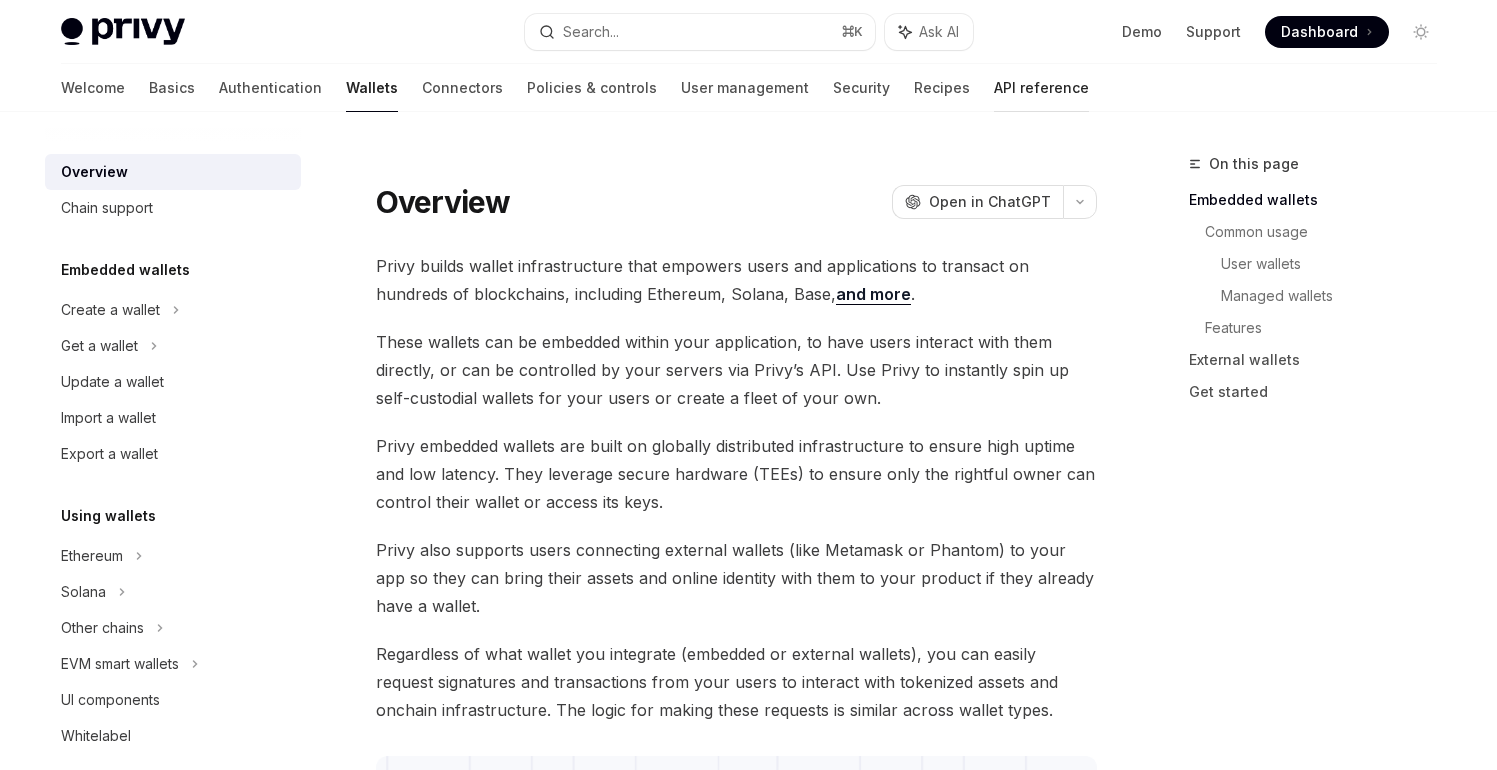 click on "API reference" at bounding box center (1041, 88) 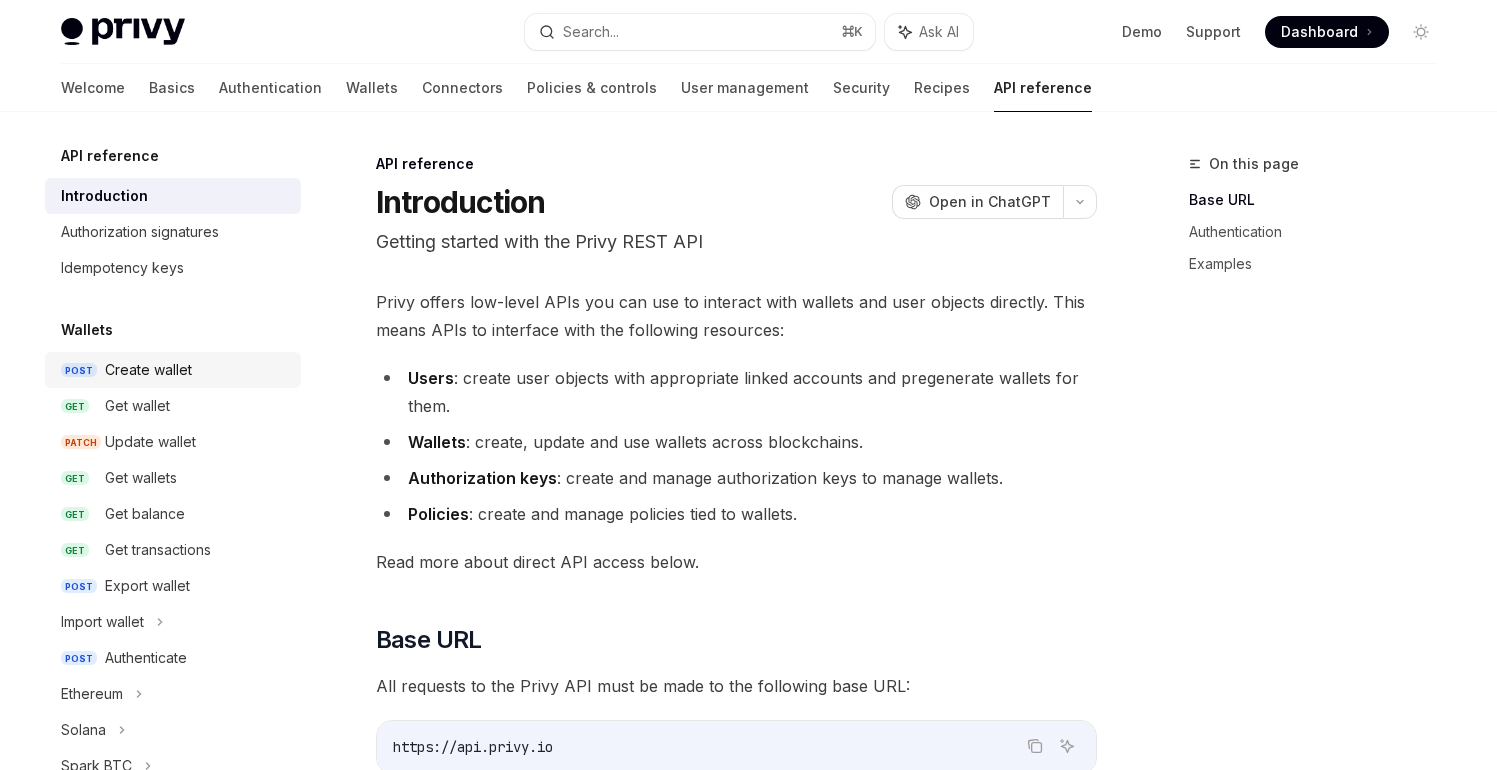 click on "Create wallet" at bounding box center (148, 370) 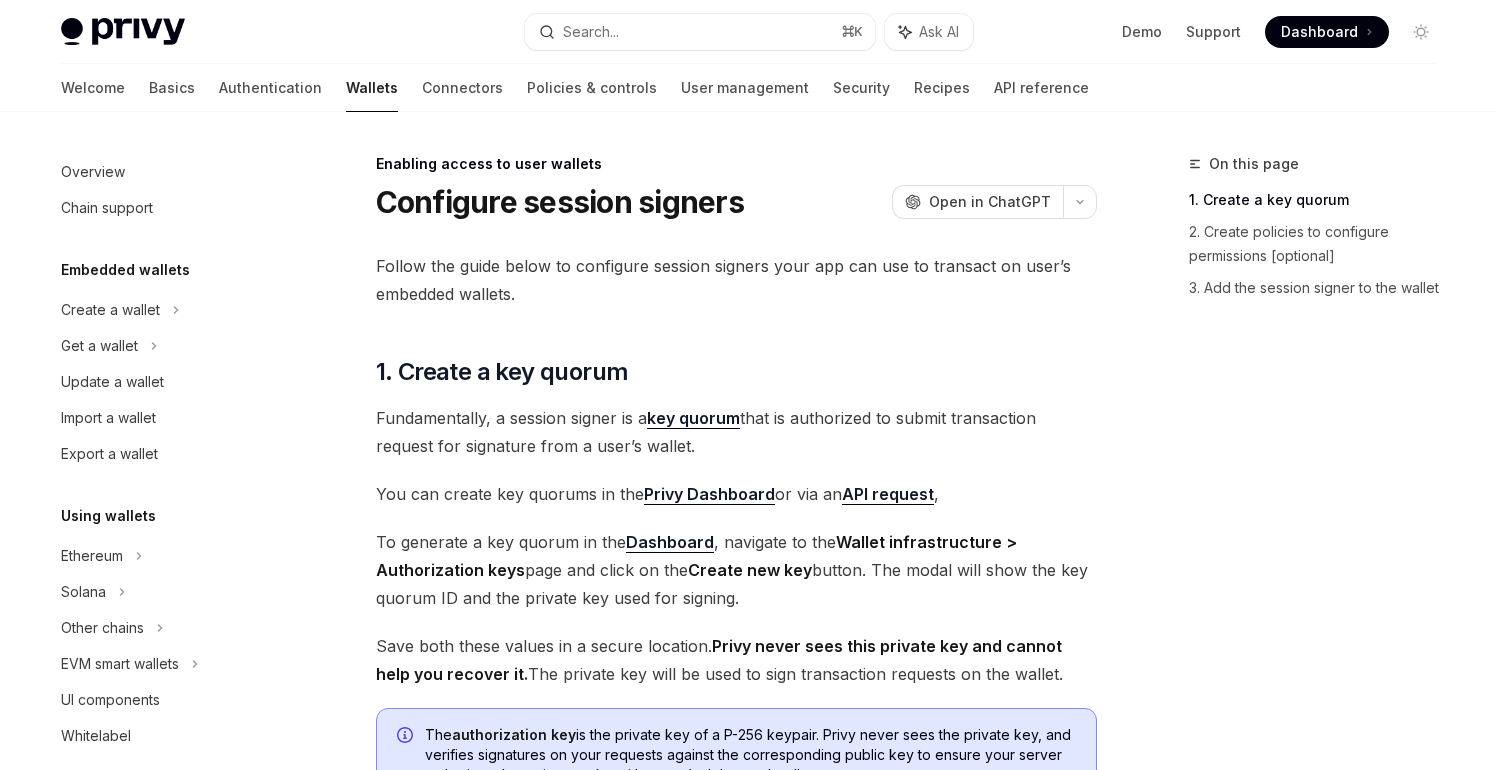 scroll, scrollTop: 0, scrollLeft: 0, axis: both 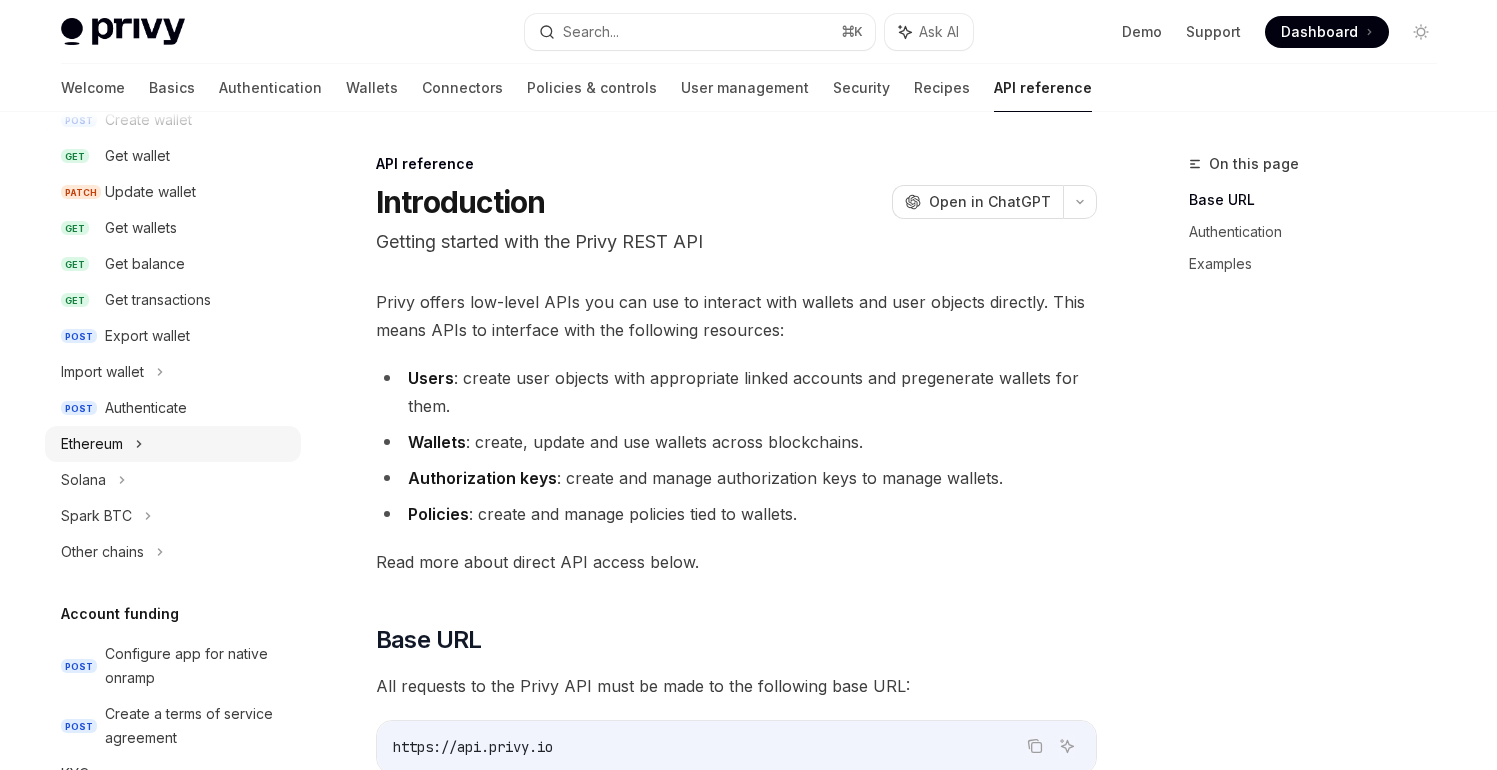 click on "Ethereum" at bounding box center [173, 444] 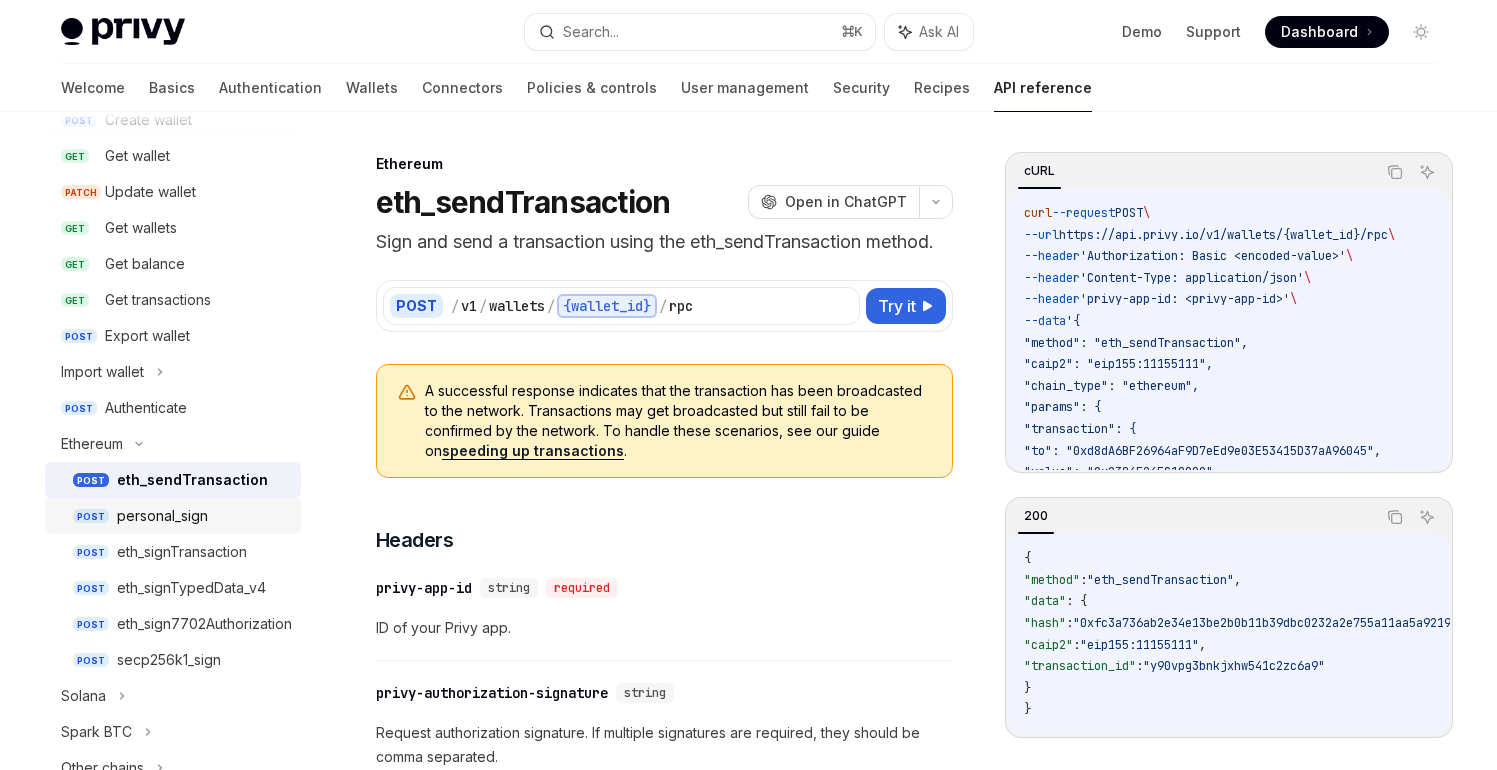 click on "personal_sign" at bounding box center [162, 516] 